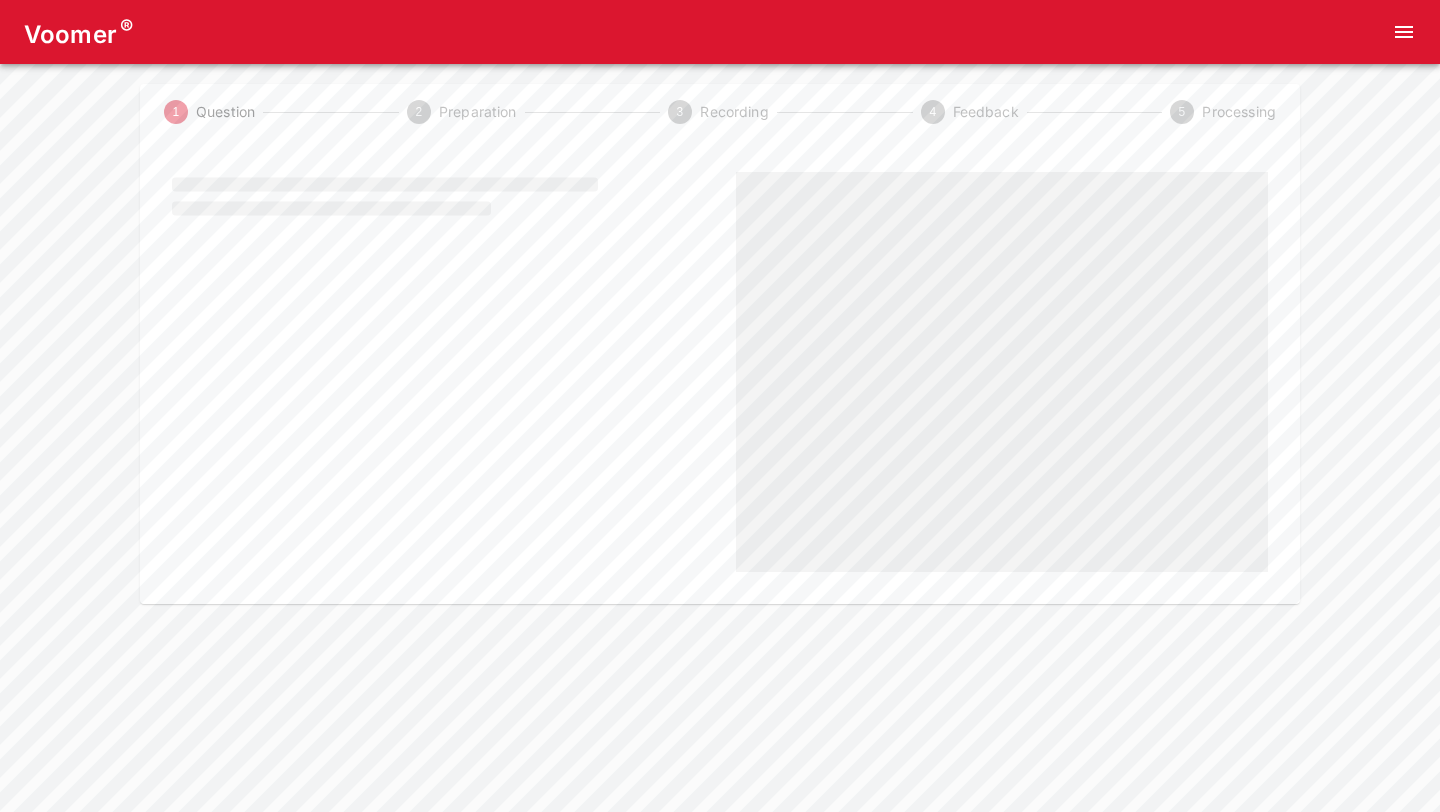 scroll, scrollTop: 0, scrollLeft: 0, axis: both 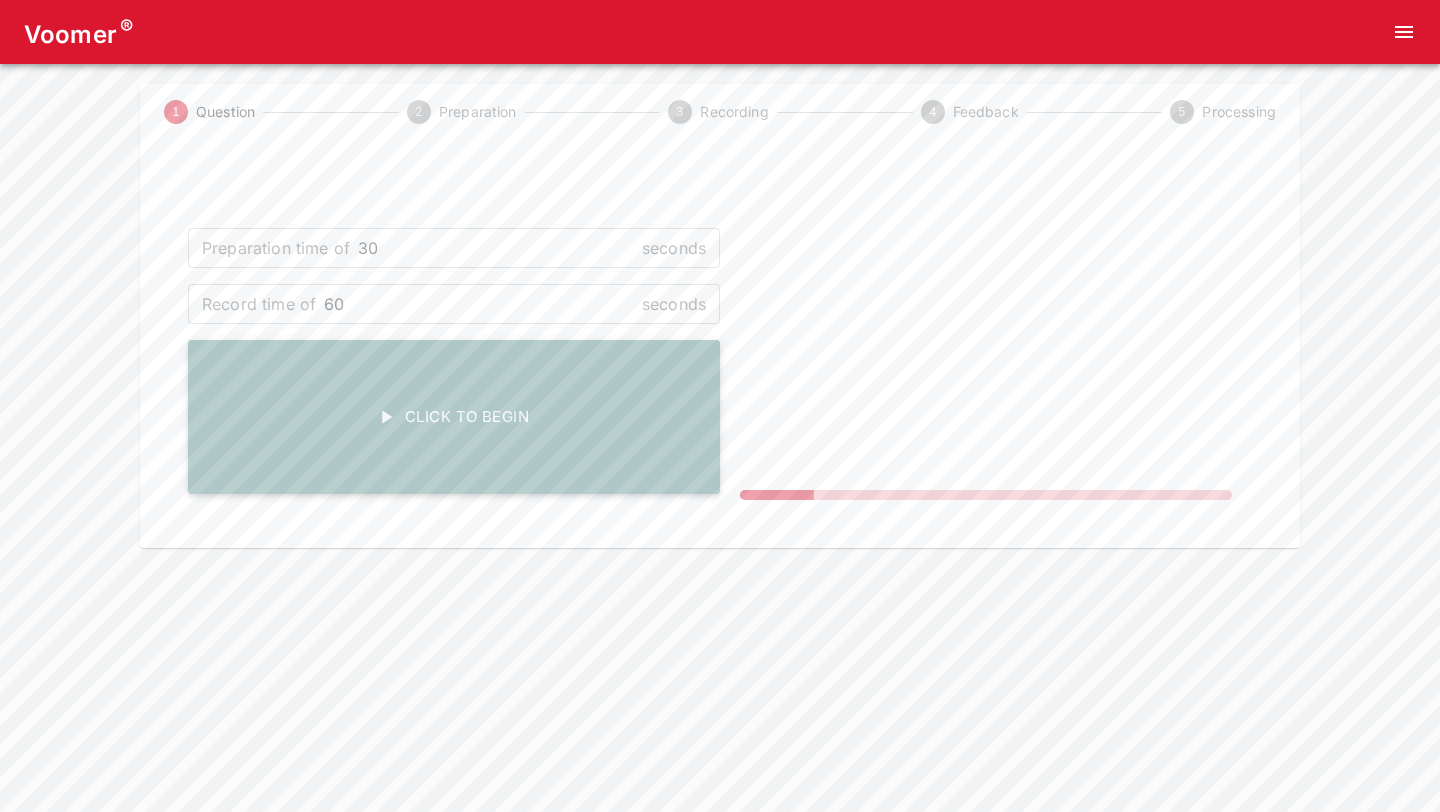 click on "Click To Begin" at bounding box center (454, 417) 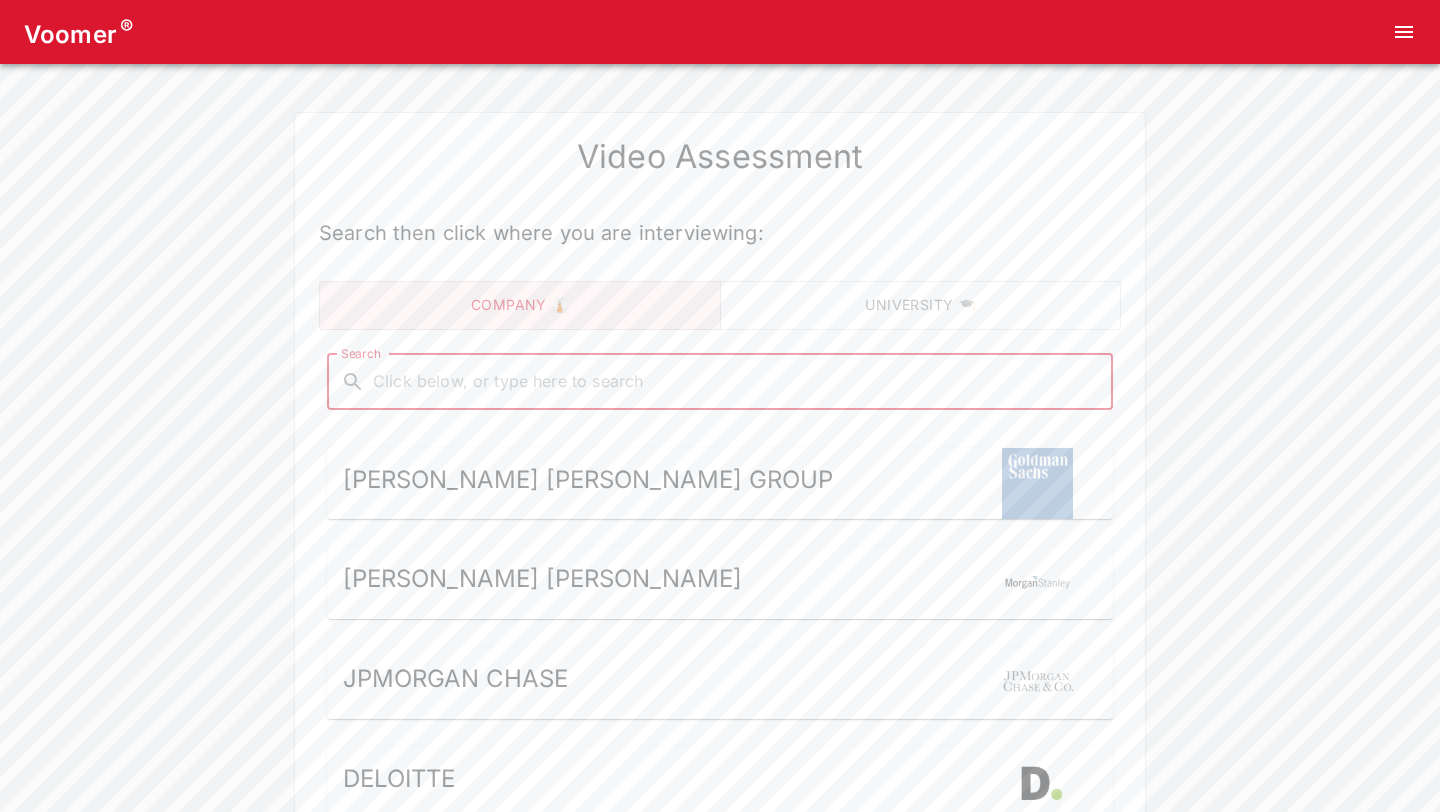 scroll, scrollTop: 0, scrollLeft: 0, axis: both 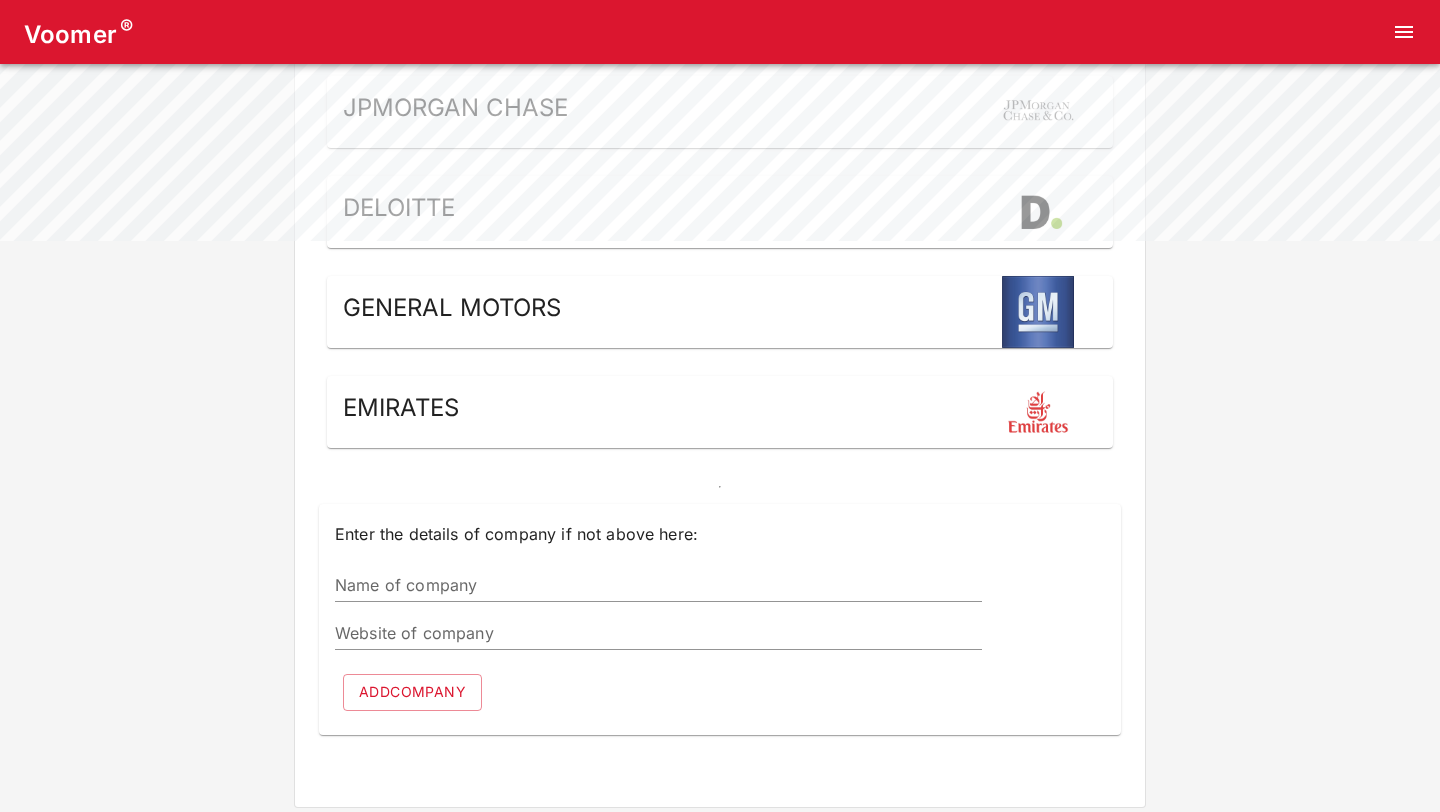 click on "Emirates" at bounding box center [720, 412] 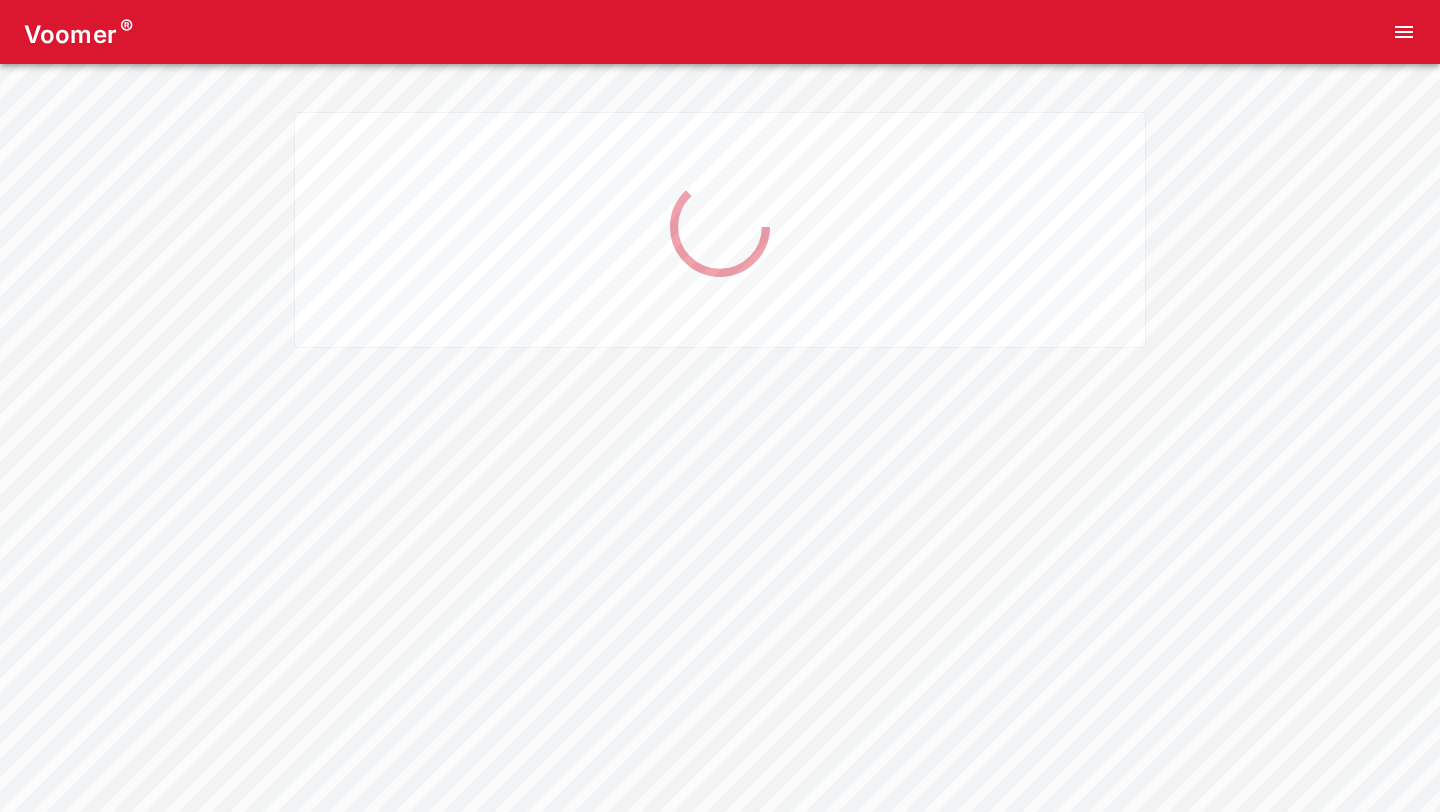 scroll, scrollTop: 0, scrollLeft: 0, axis: both 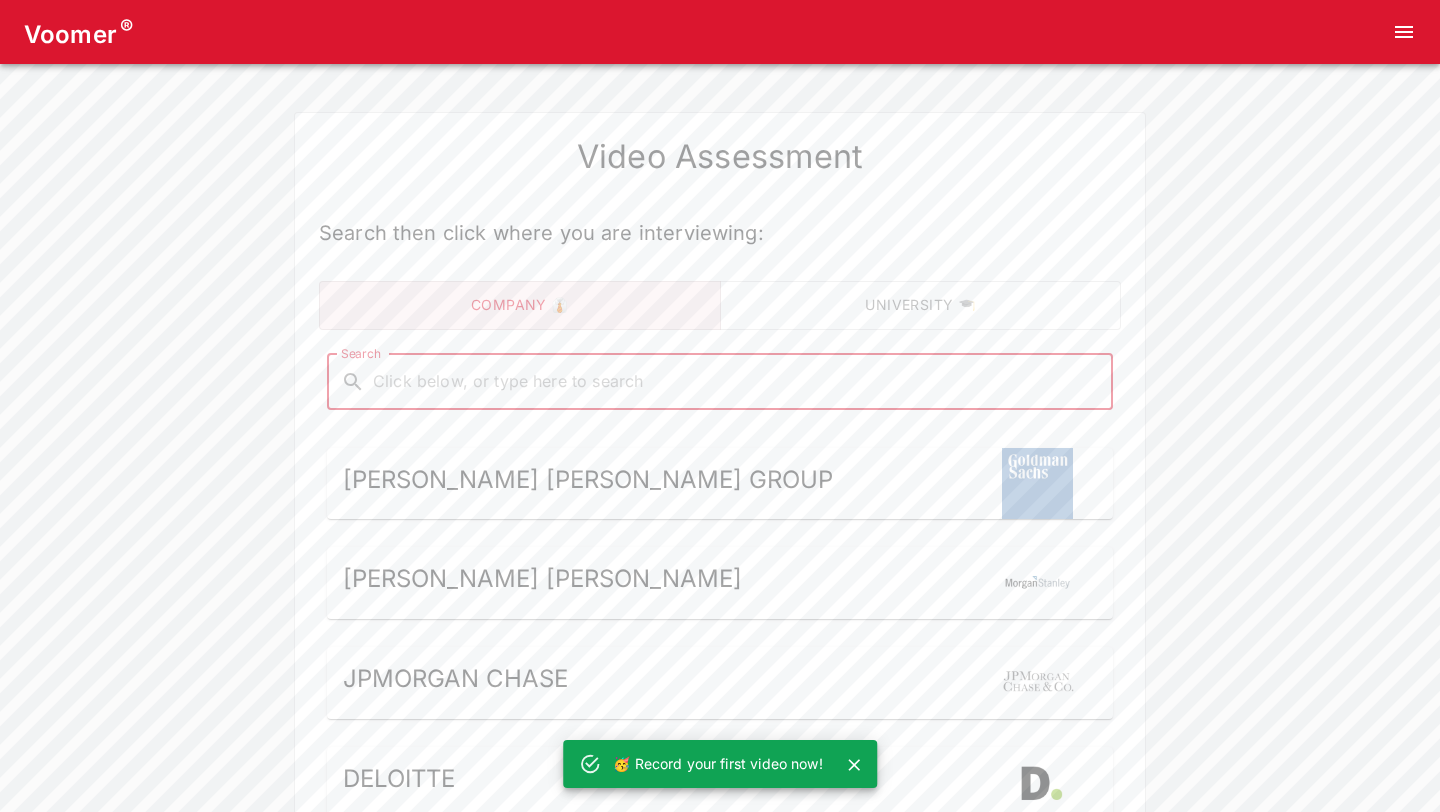 click on "Search" at bounding box center [736, 382] 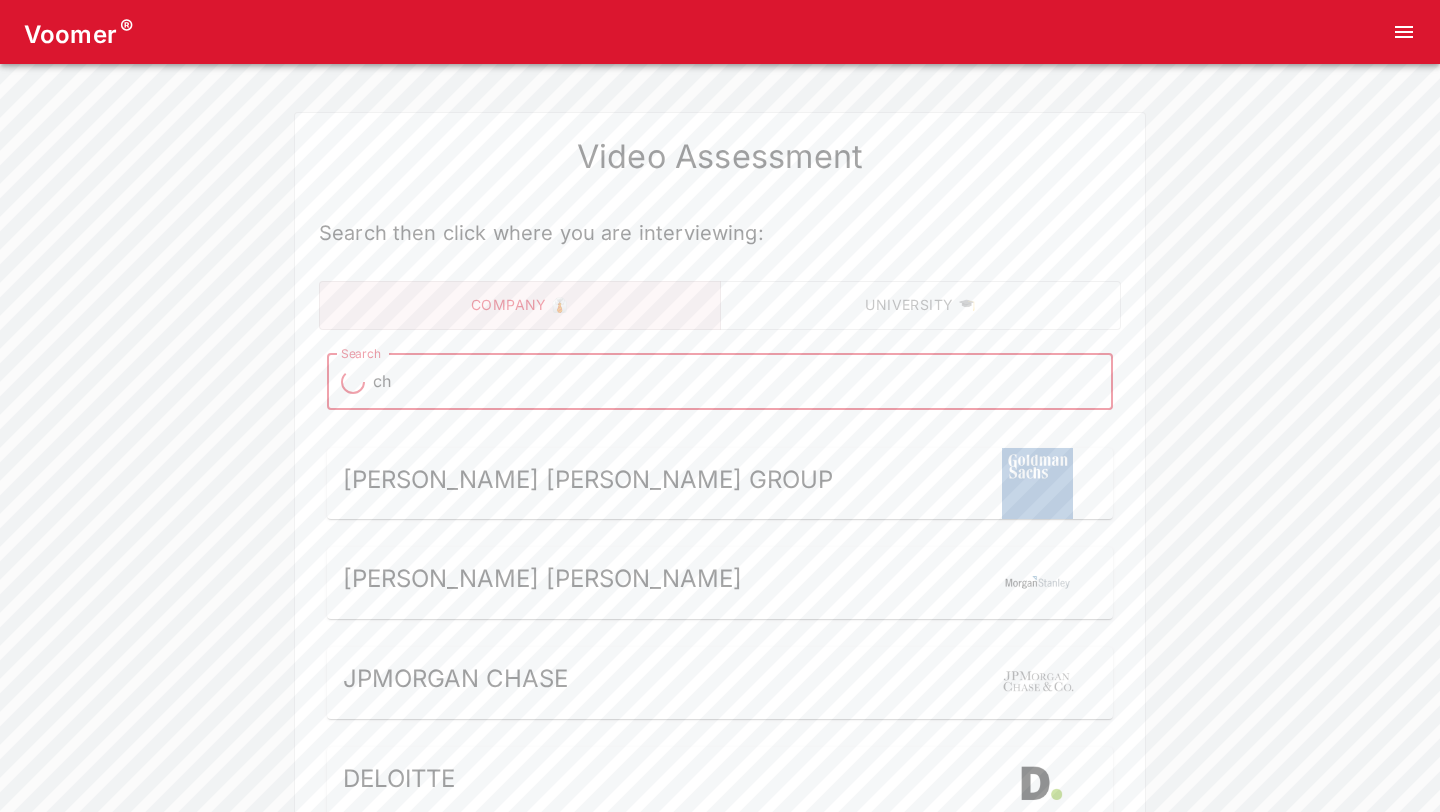 type on "chg" 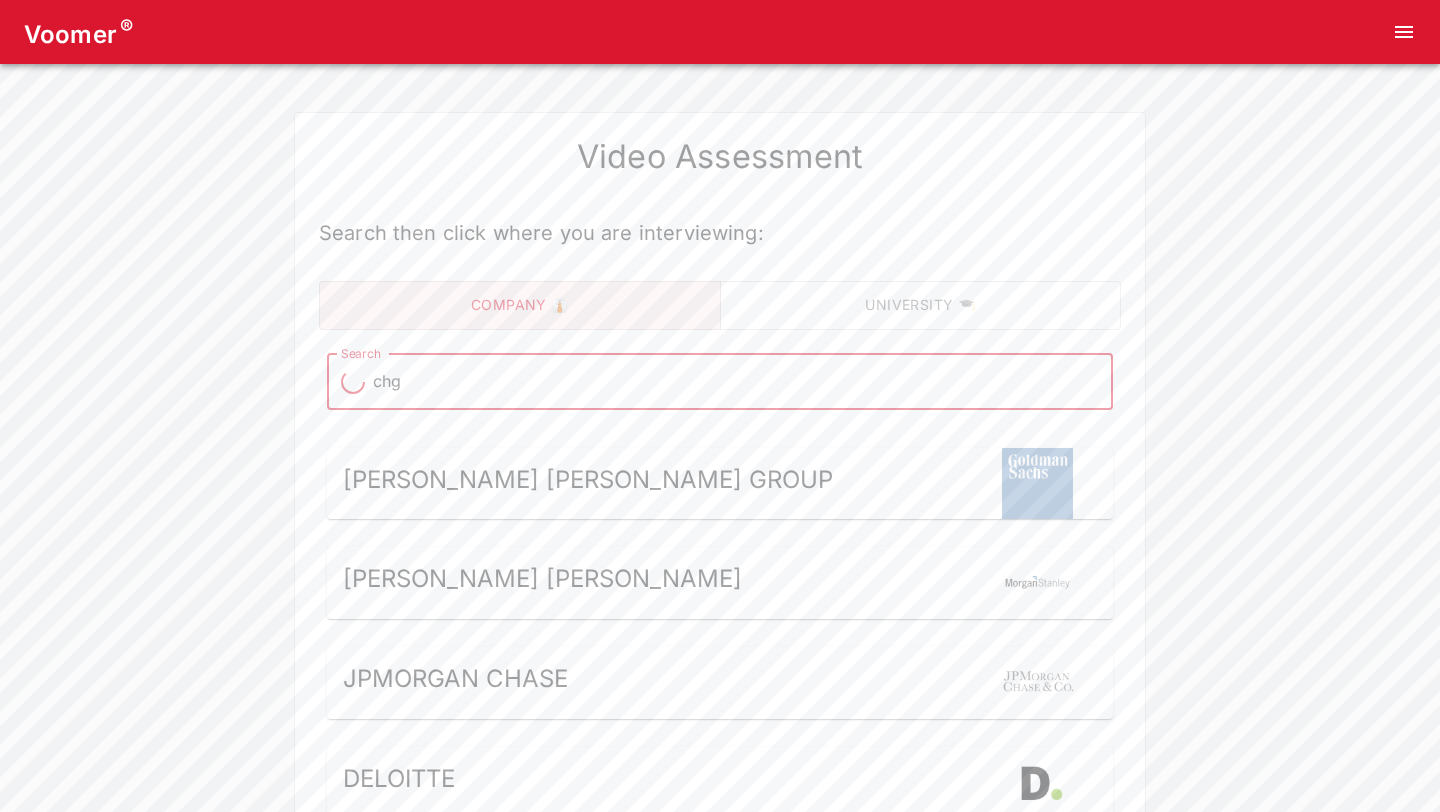 type on "chg" 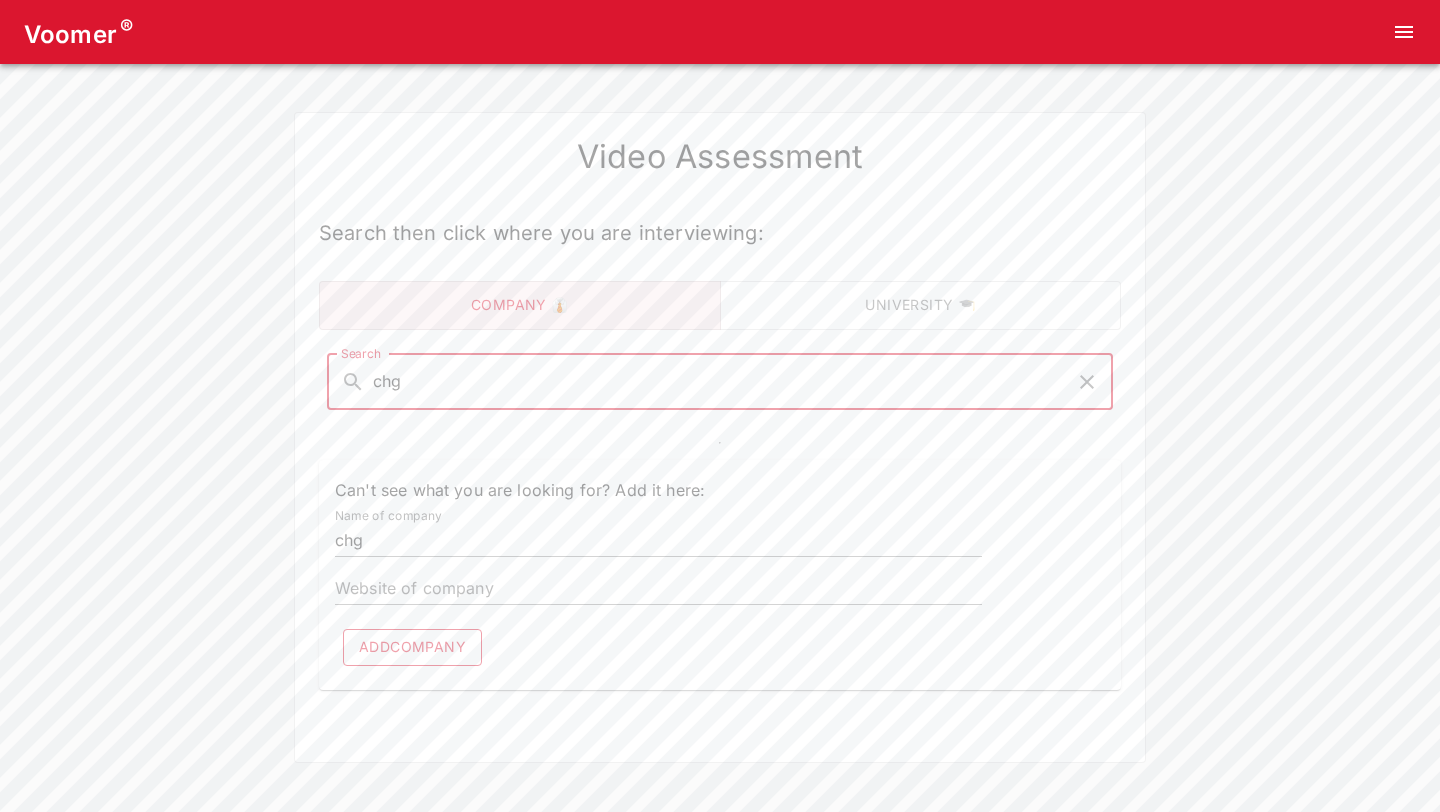 type on "chg" 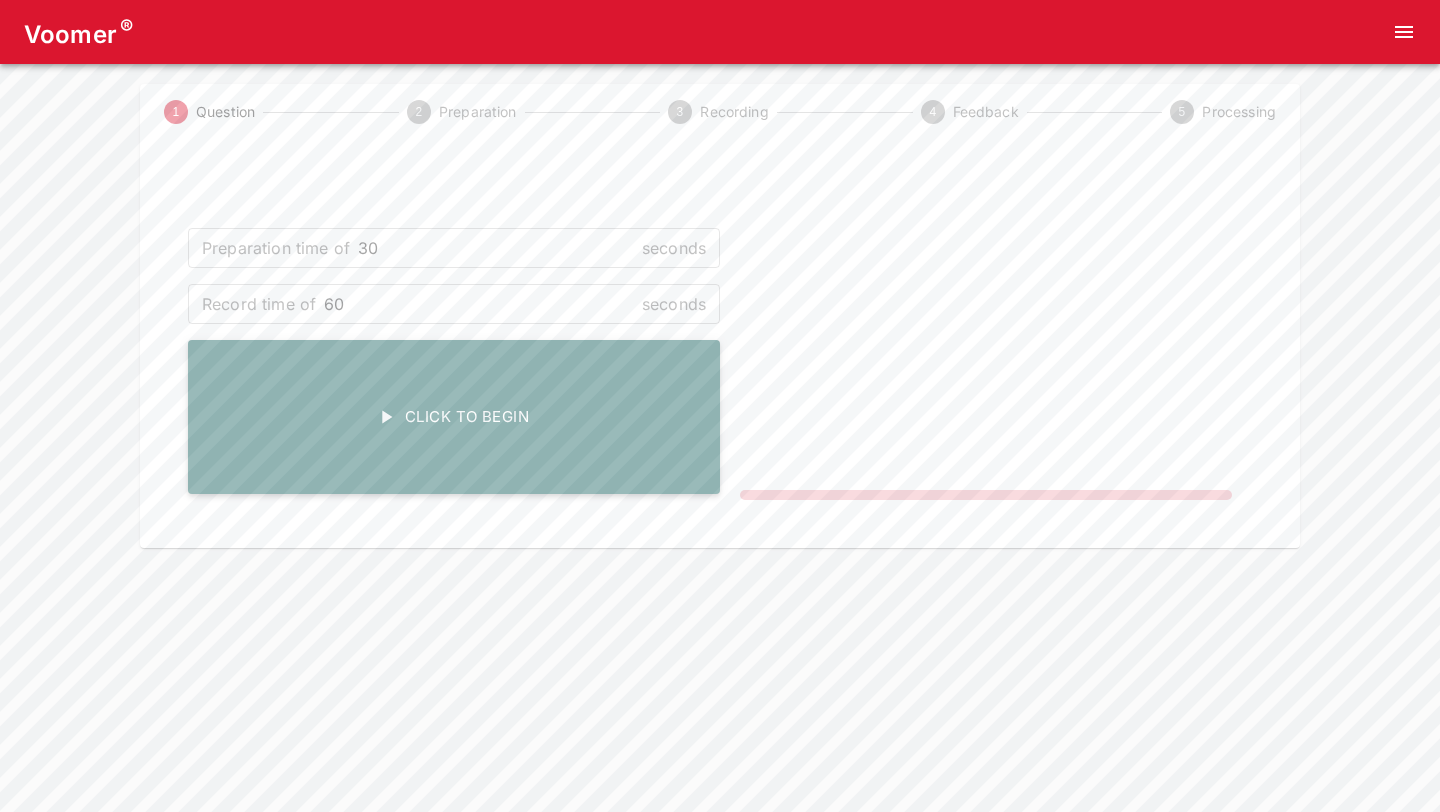 click on "Click To Begin" at bounding box center [454, 417] 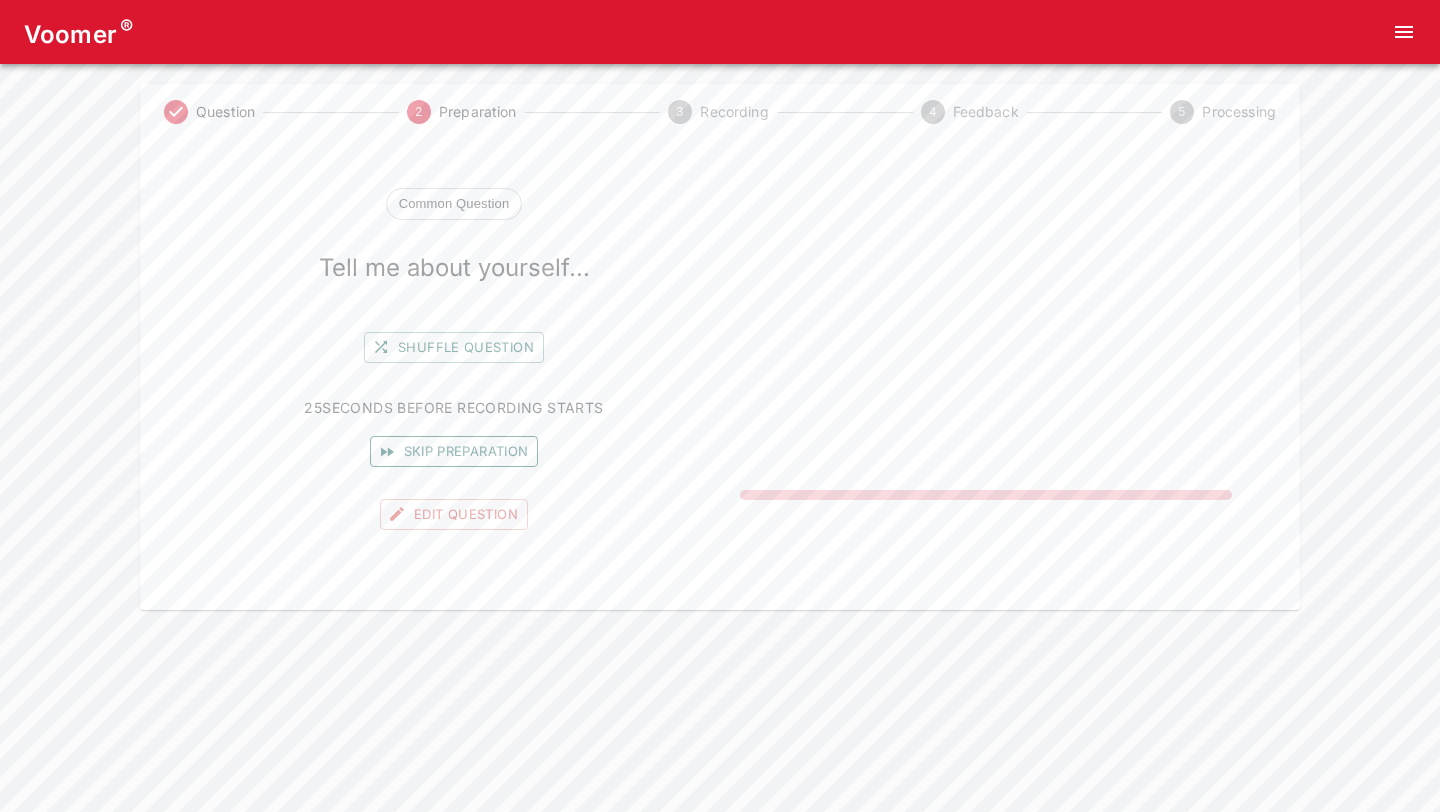 click on "Skip preparation" at bounding box center [454, 451] 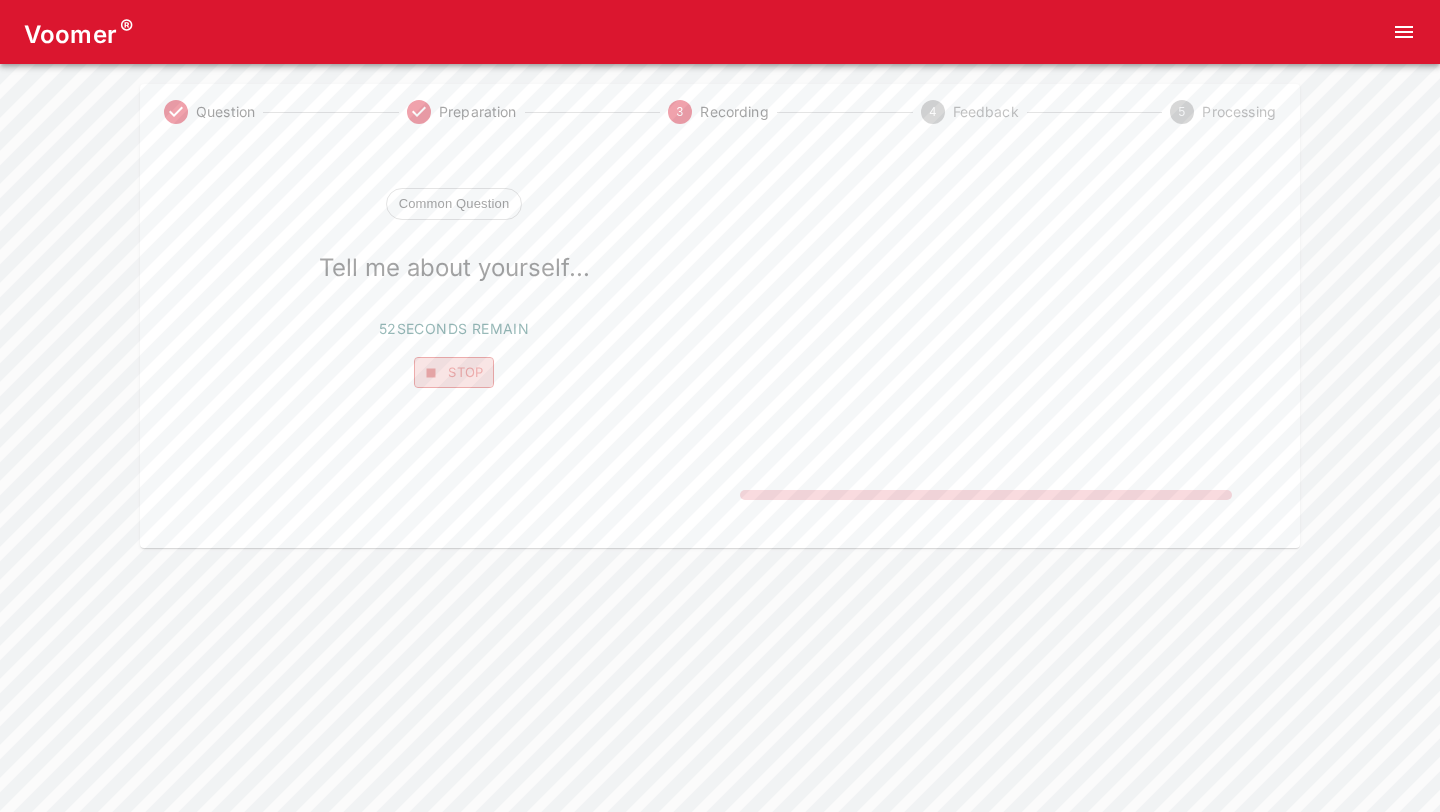 click on "Stop" at bounding box center (454, 372) 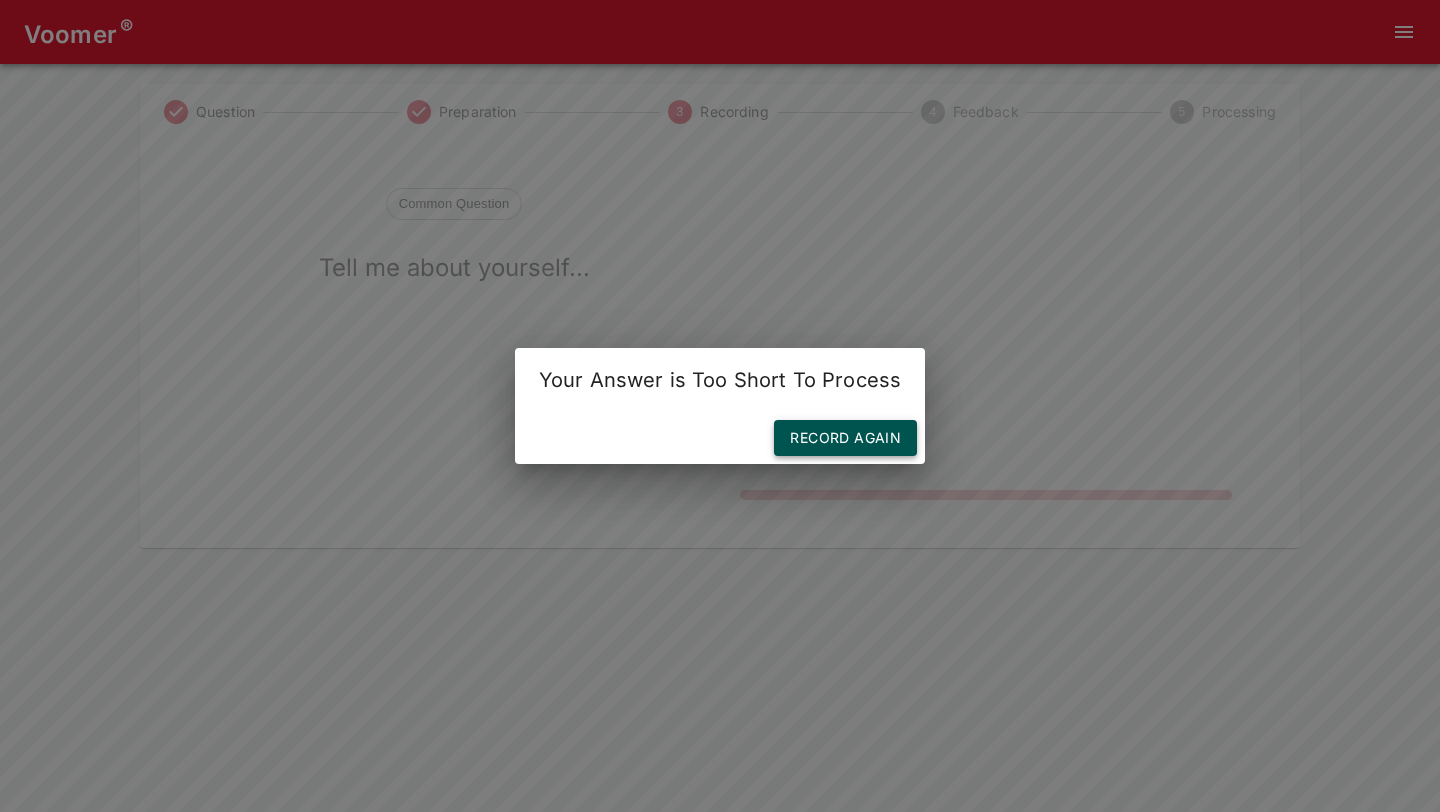 click on "Record Again" at bounding box center [845, 438] 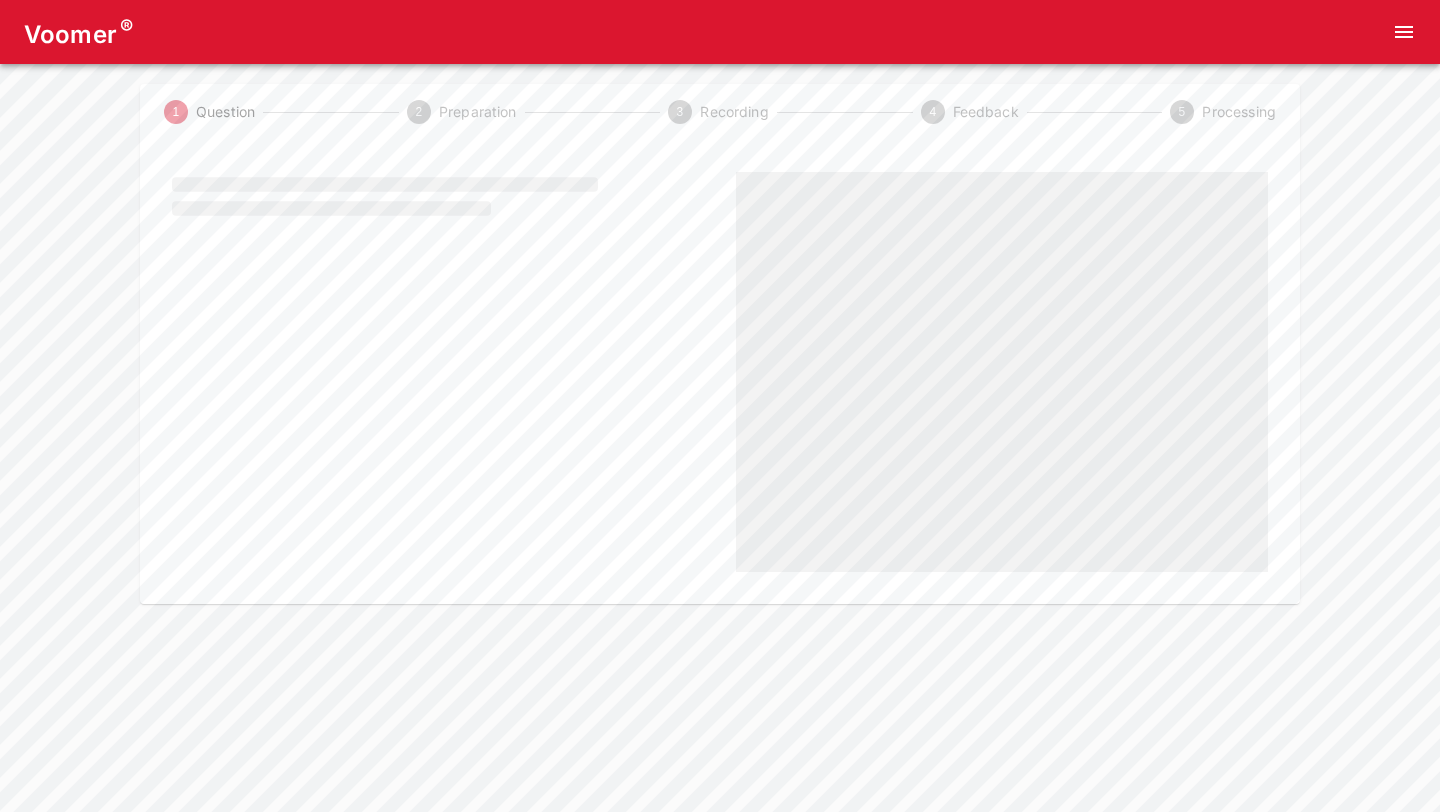 scroll, scrollTop: 0, scrollLeft: 0, axis: both 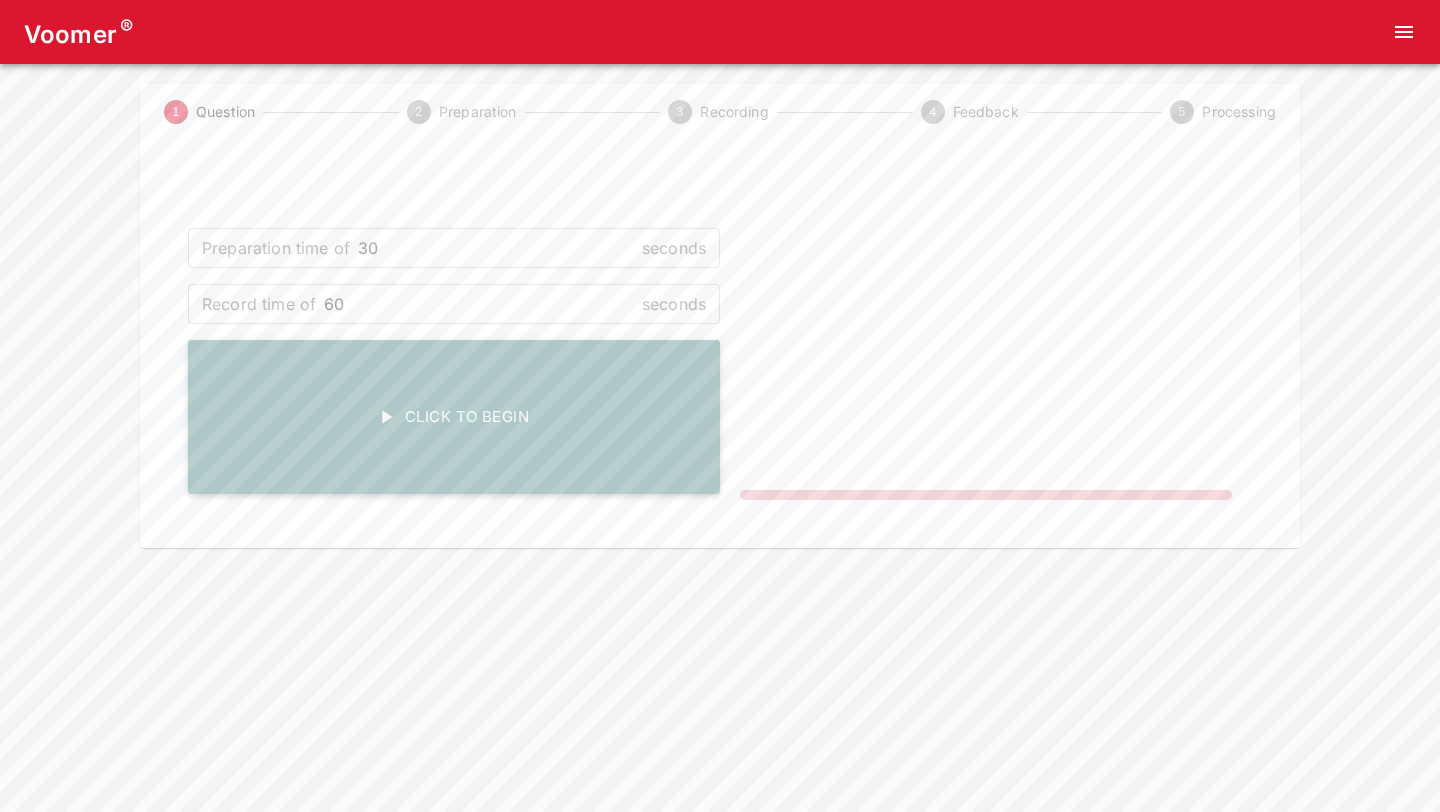 click on "Click To Begin" at bounding box center [454, 417] 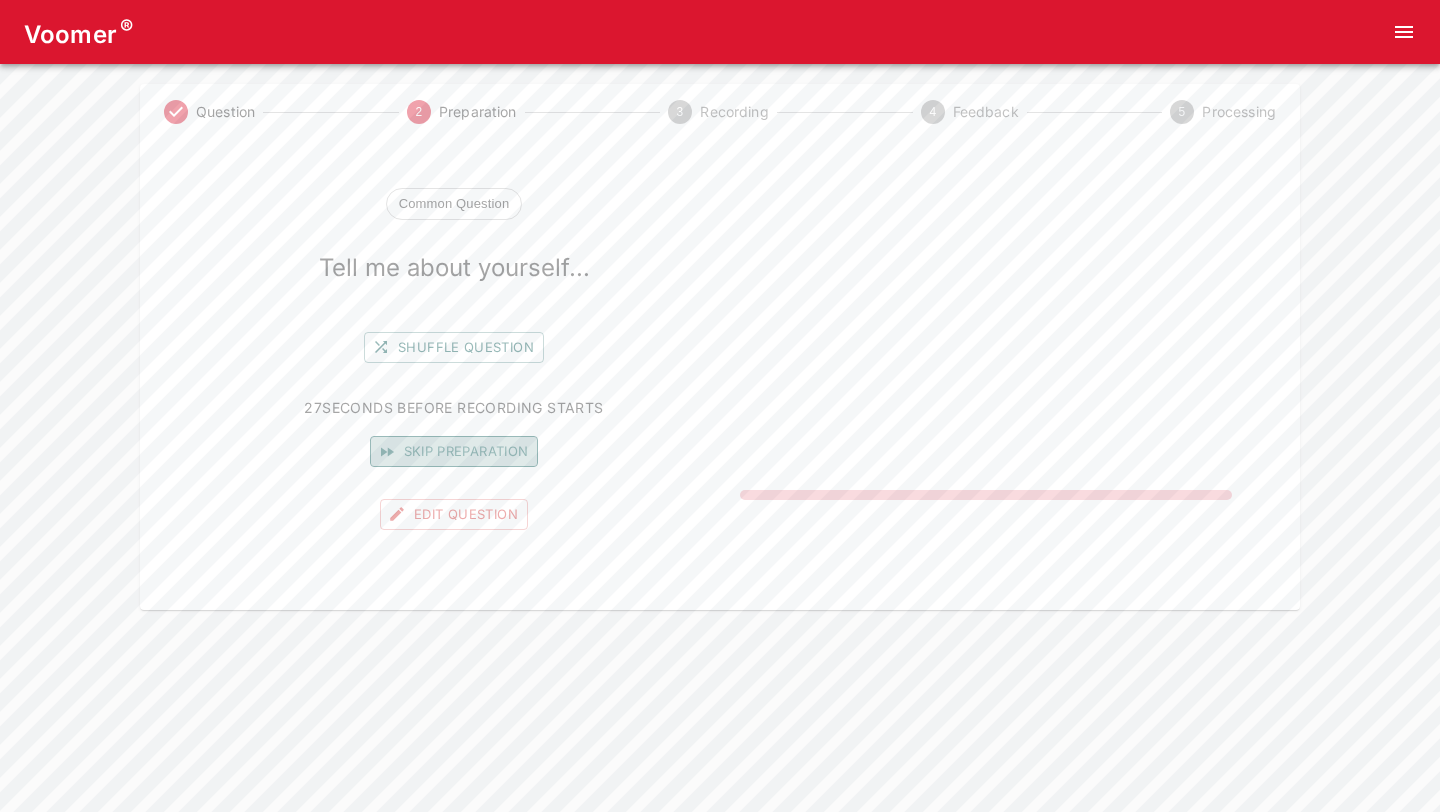 click on "Skip preparation" at bounding box center [454, 451] 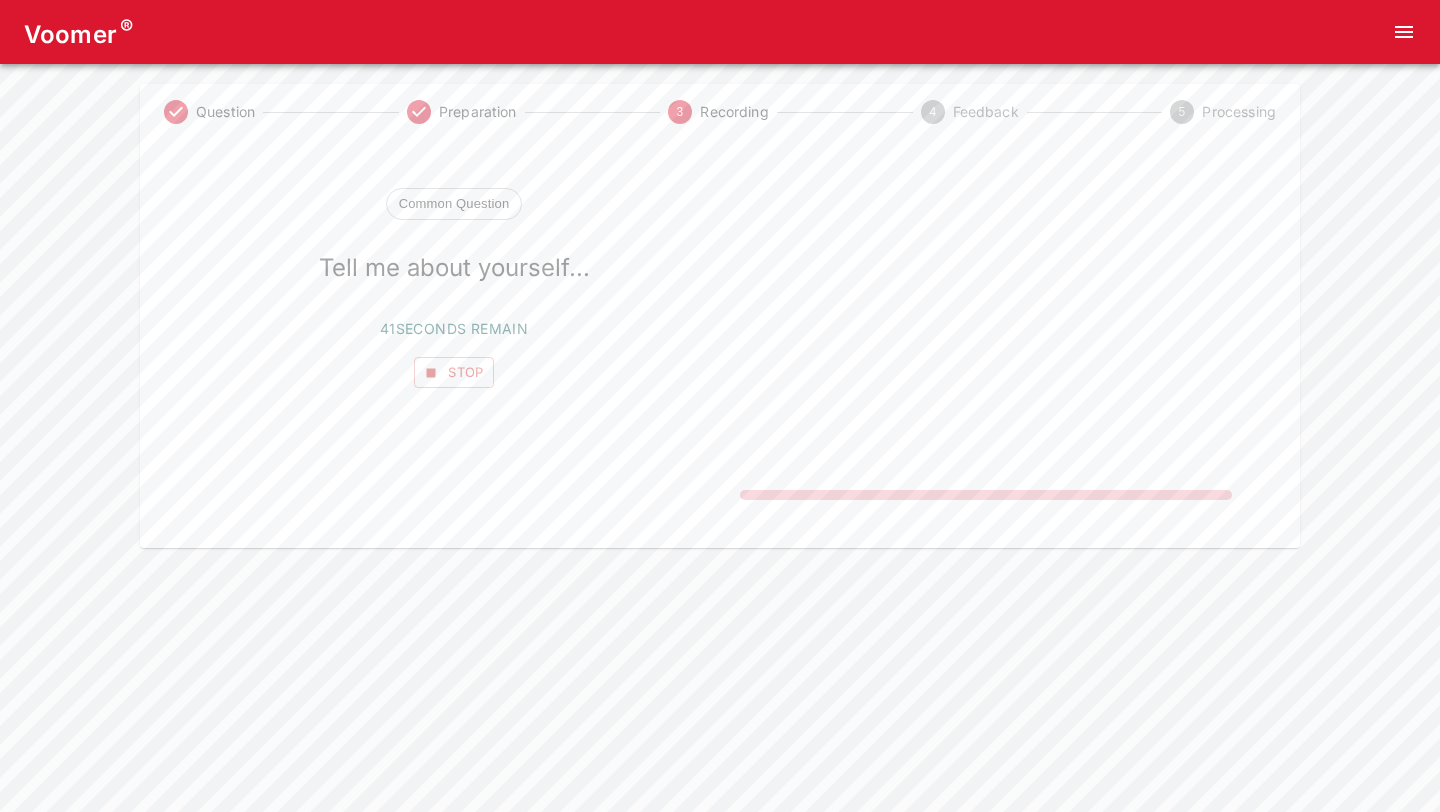 click 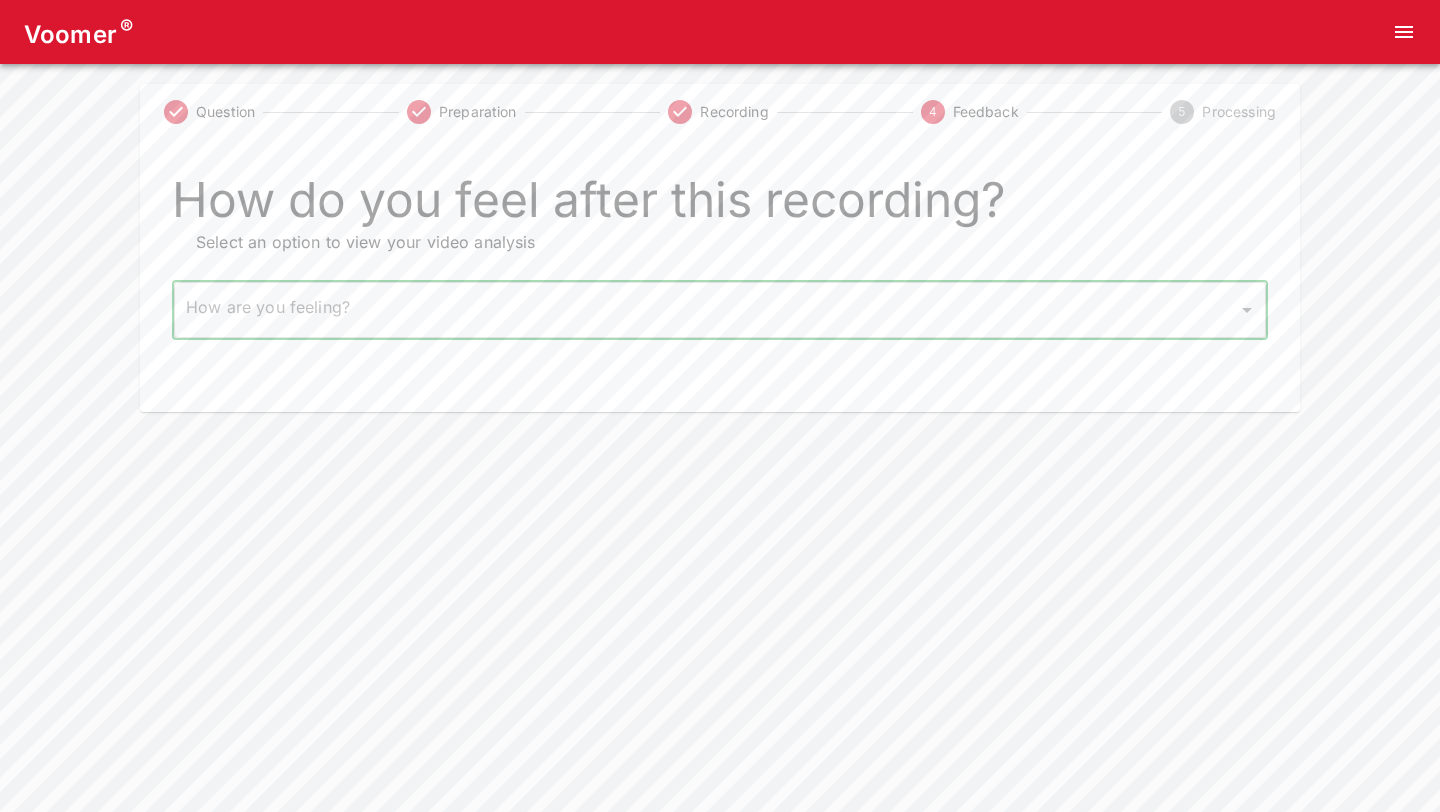 click on "Question Preparation Recording 4 Feedback 5 Processing How do you feel after this recording? Select an option to view your video analysis How are you feeling? ​ How are you feeling?" at bounding box center (720, 248) 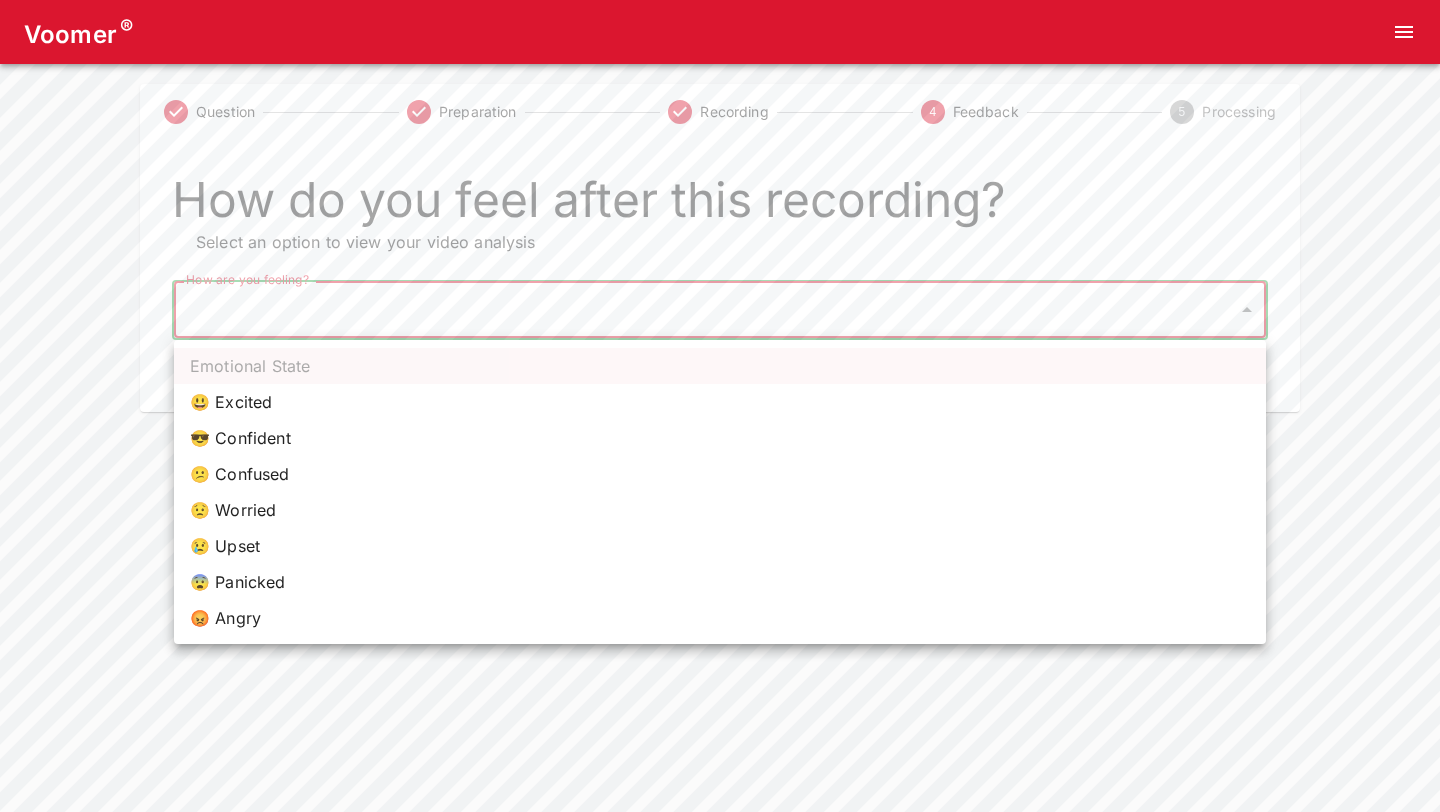 click on "Voomer ® Question Preparation Recording 4 Feedback 5 Processing How do you feel after this recording? Select an option to view your video analysis How are you feeling? ​ How are you feeling? Home Analysis Tokens: 0 Pricing Log Out Emotional State  😃 Excited  😎 Confident  😕 Confused 😟 Worried  😢 Upset  😨 Panicked  😡 Angry" at bounding box center [720, 206] 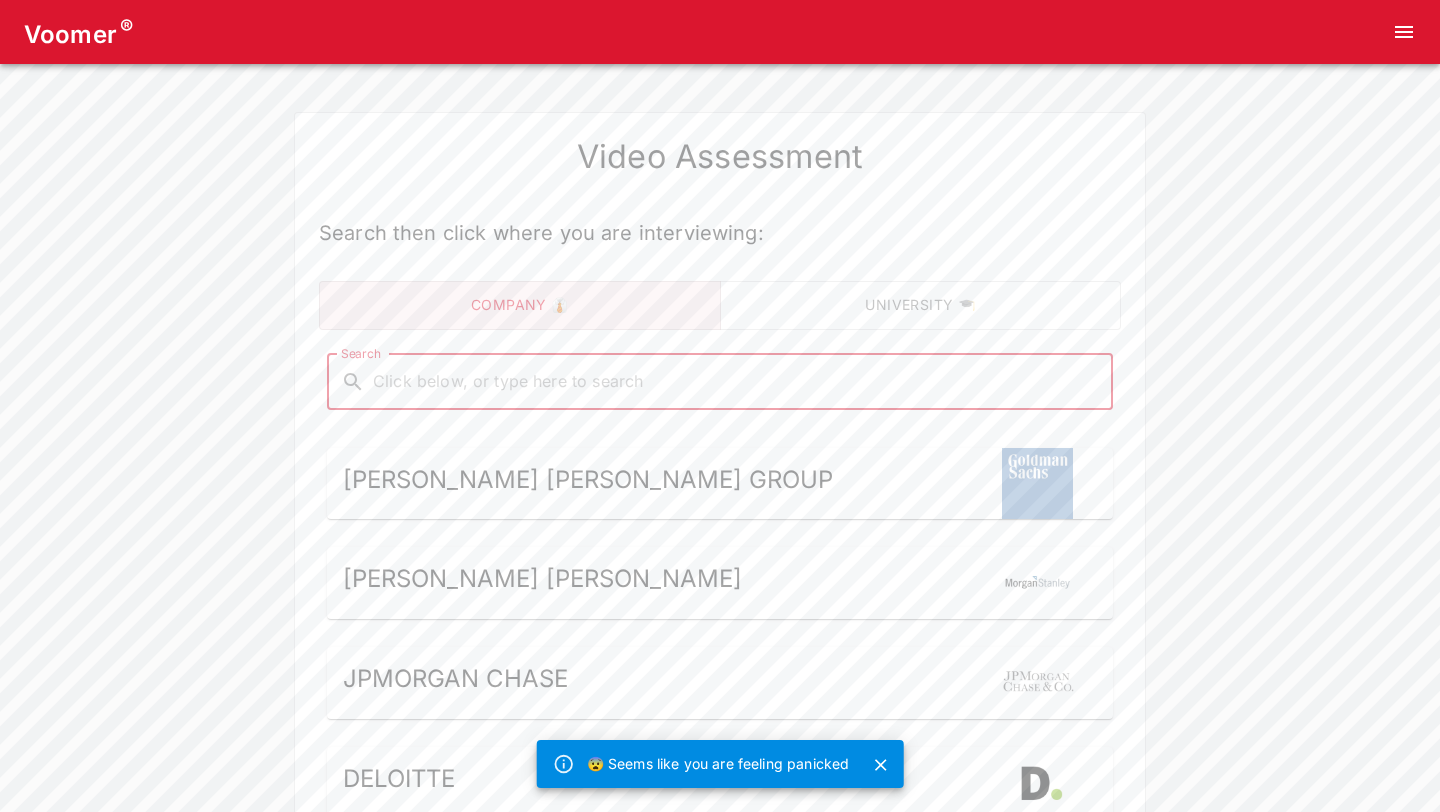 click on "Search" at bounding box center [736, 382] 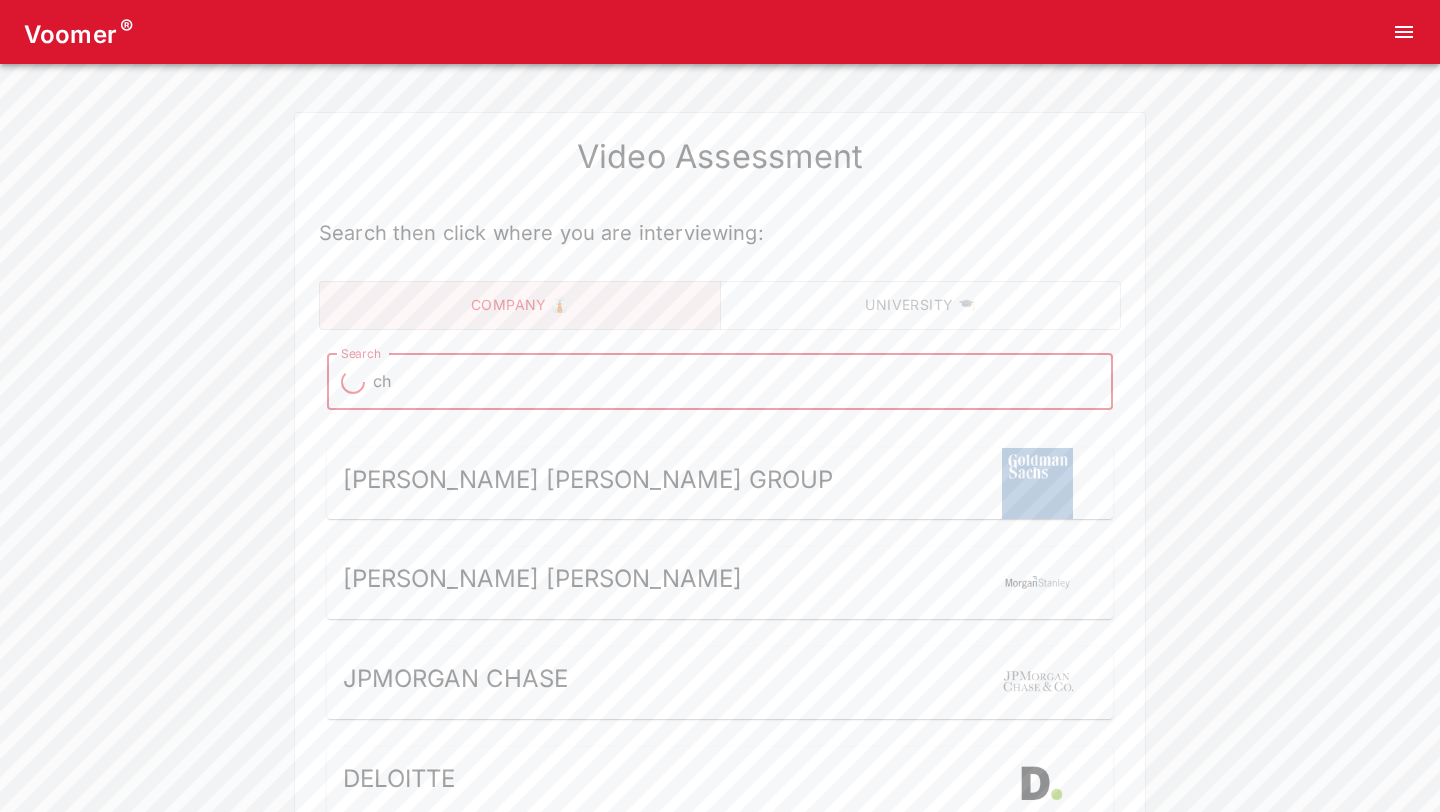 type on "chg" 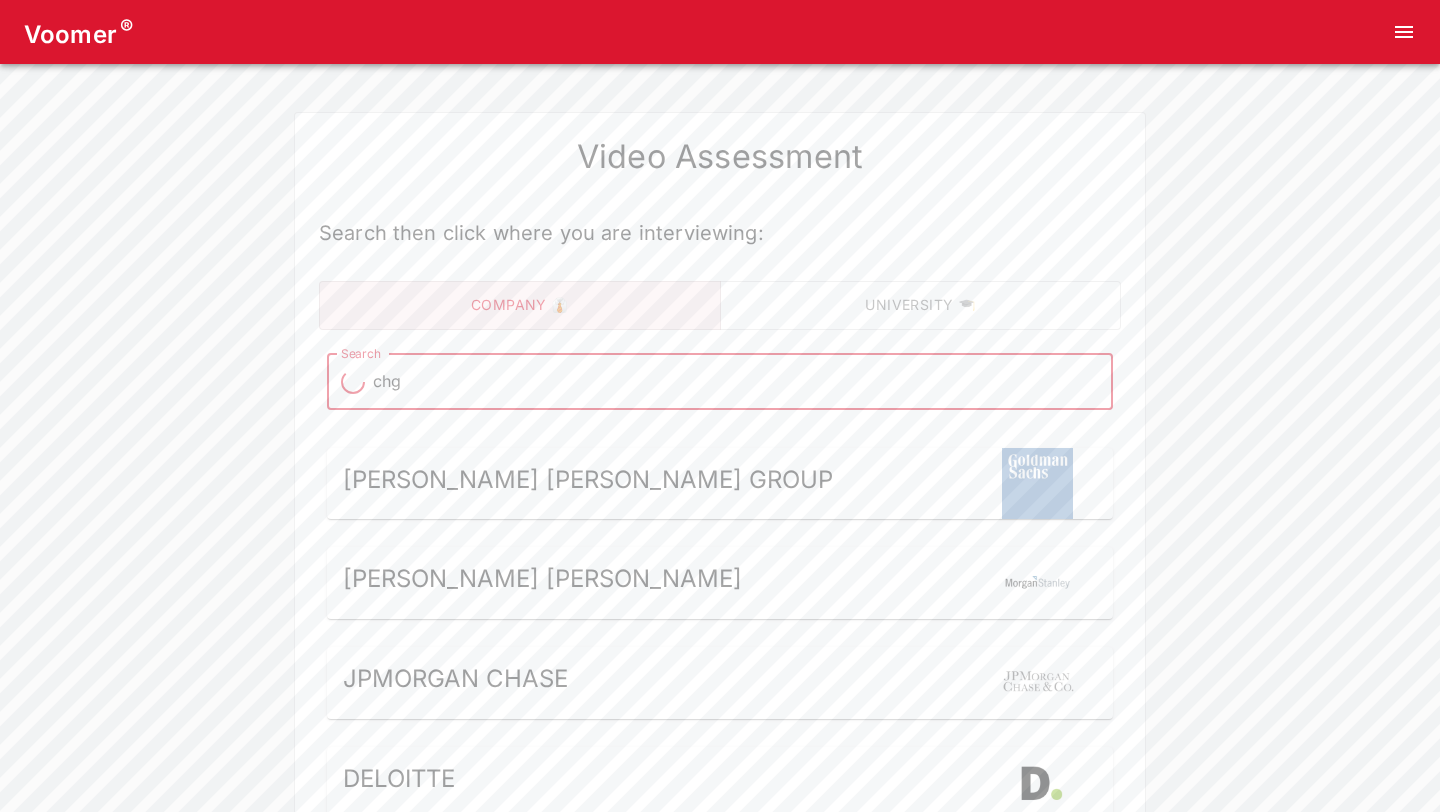 type on "chg" 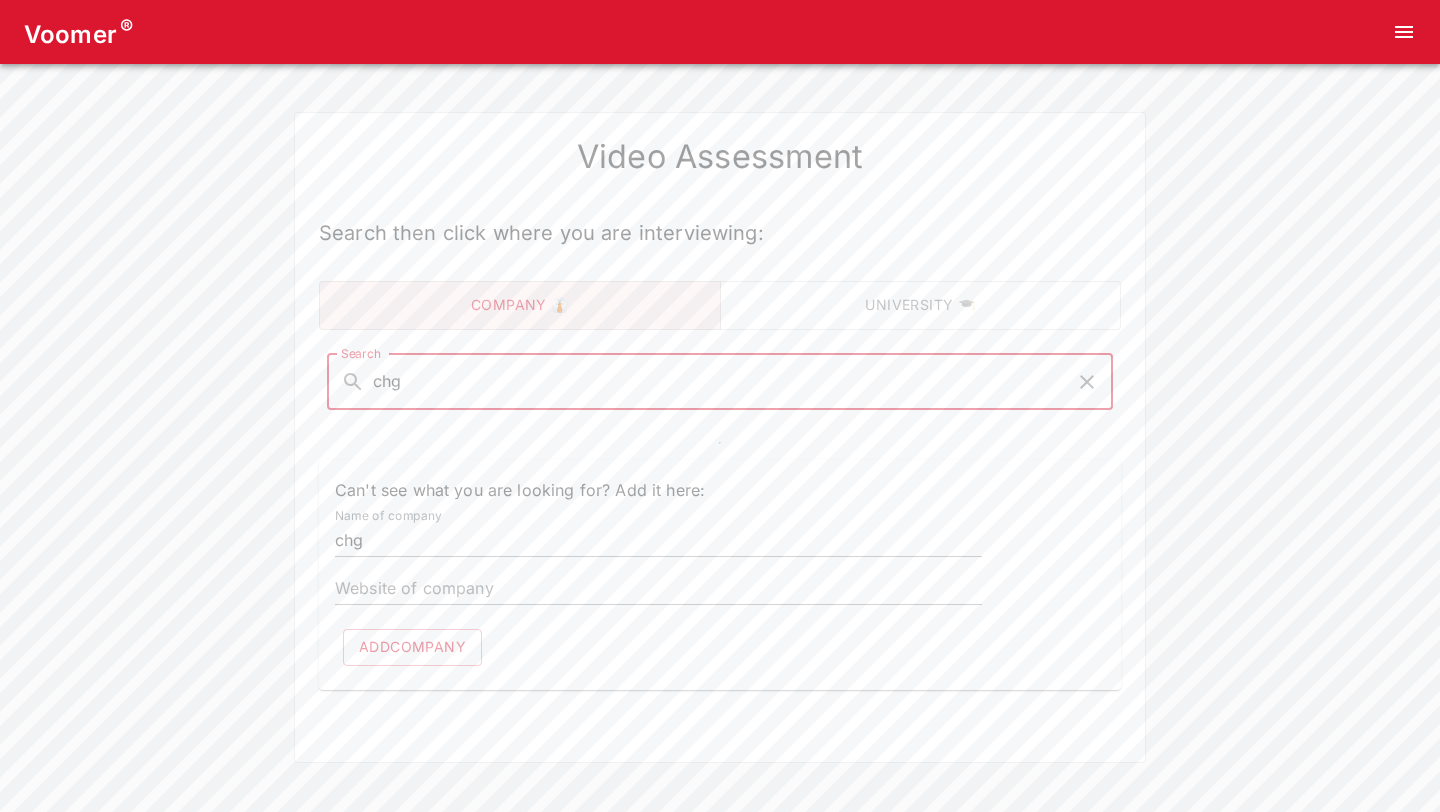 click on "Add  company" at bounding box center (412, 647) 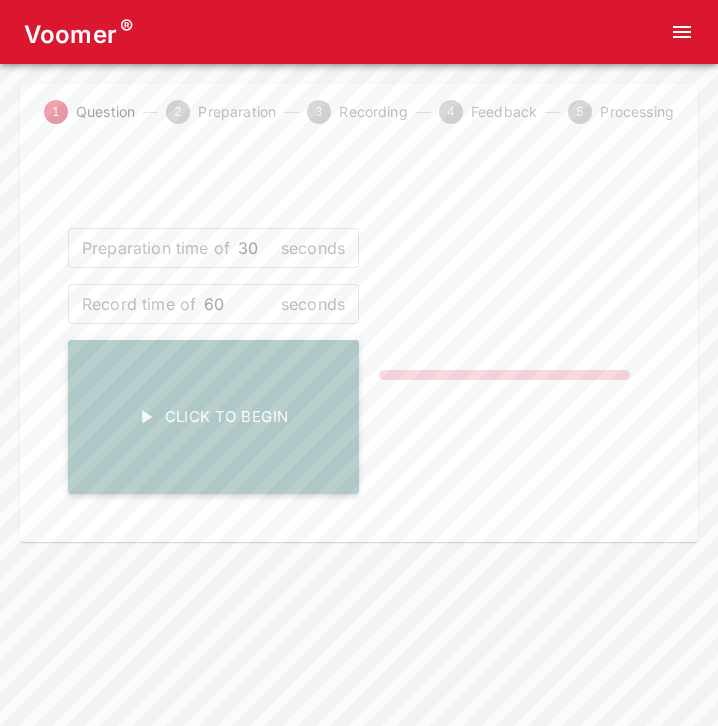 click on "Click To Begin" at bounding box center [213, 417] 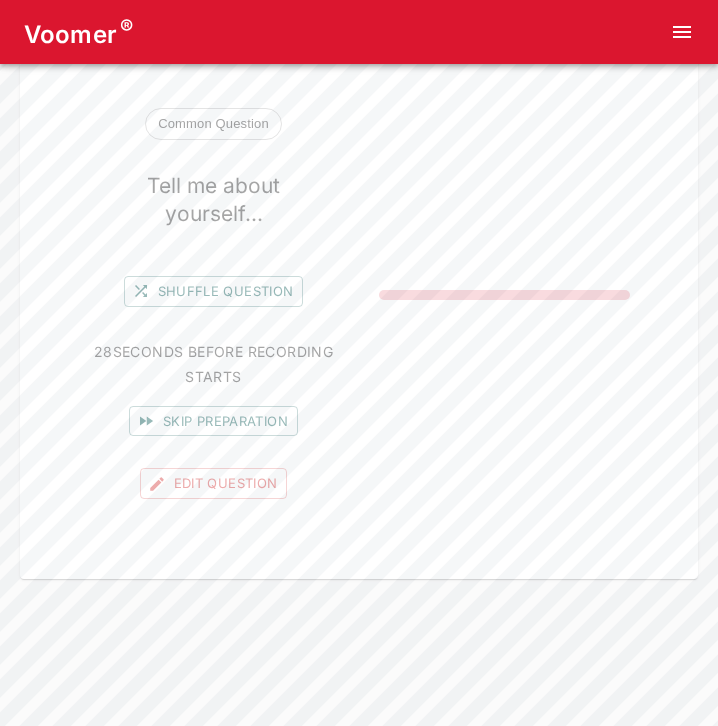 scroll, scrollTop: 86, scrollLeft: 0, axis: vertical 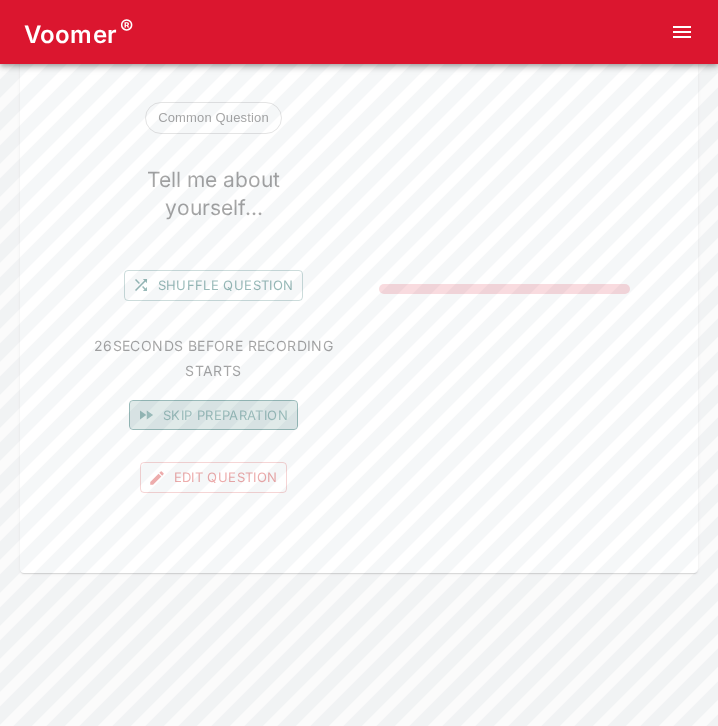 click on "Skip preparation" at bounding box center (213, 415) 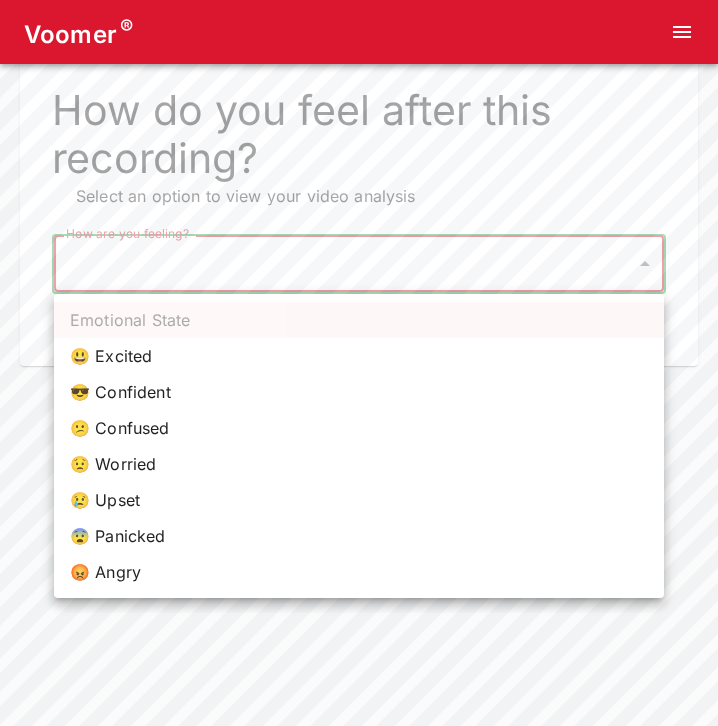 click on "Voomer ® Question Preparation Recording 4 Feedback 5 Processing How do you feel after this recording? Select an option to view your video analysis How are you feeling? ​ How are you feeling? Home Analysis Tokens: 0 Pricing Log Out Emotional State  😃 Excited  😎 Confident  😕 Confused 😟 Worried  😢 Upset  😨 Panicked  😡 Angry" at bounding box center (359, 140) 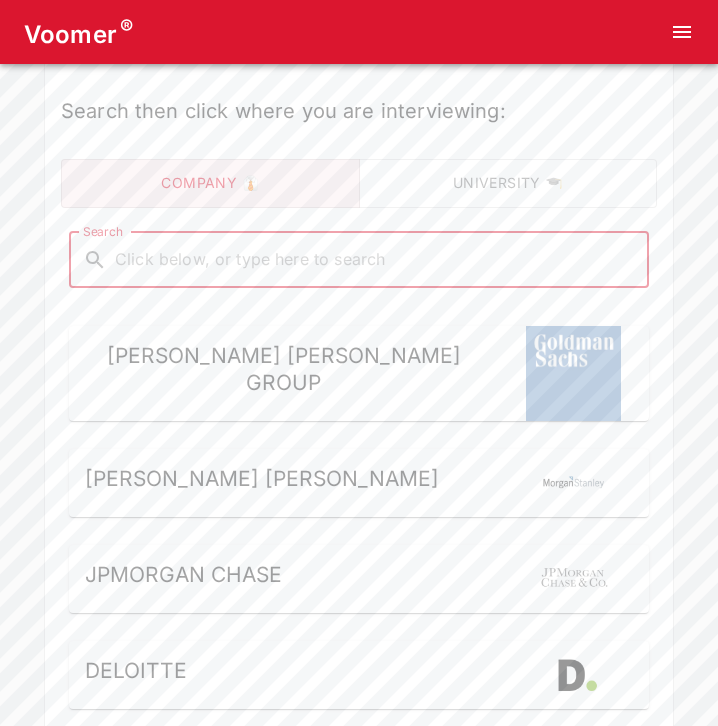 scroll, scrollTop: 0, scrollLeft: 0, axis: both 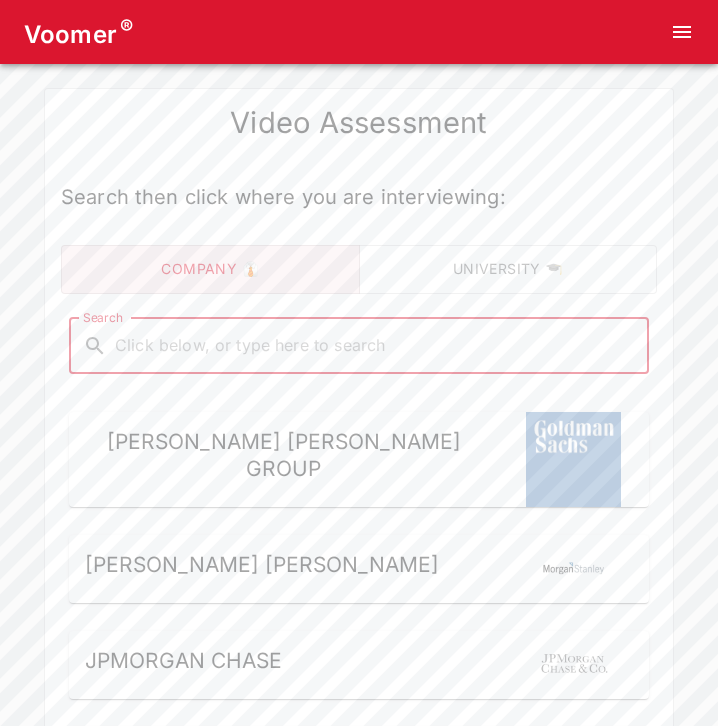 click on "Search" at bounding box center [375, 346] 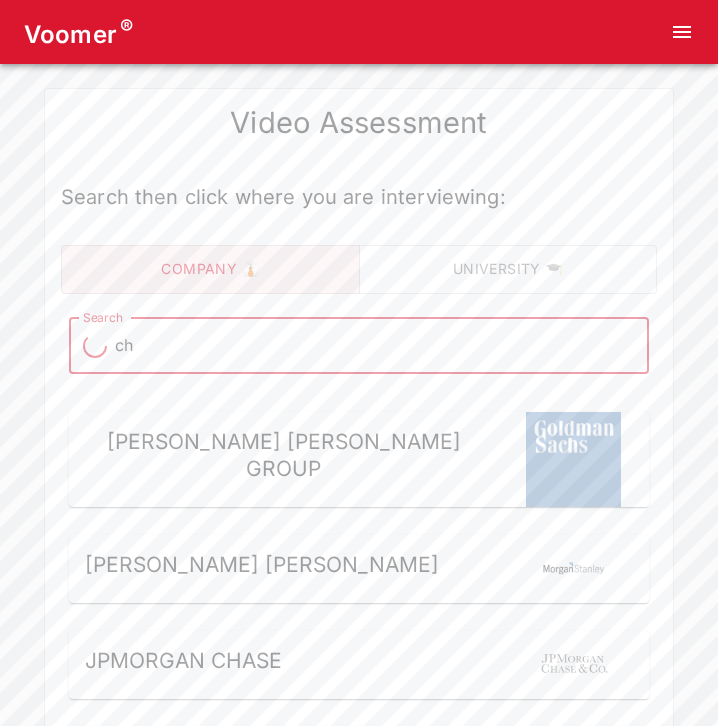 type on "chg" 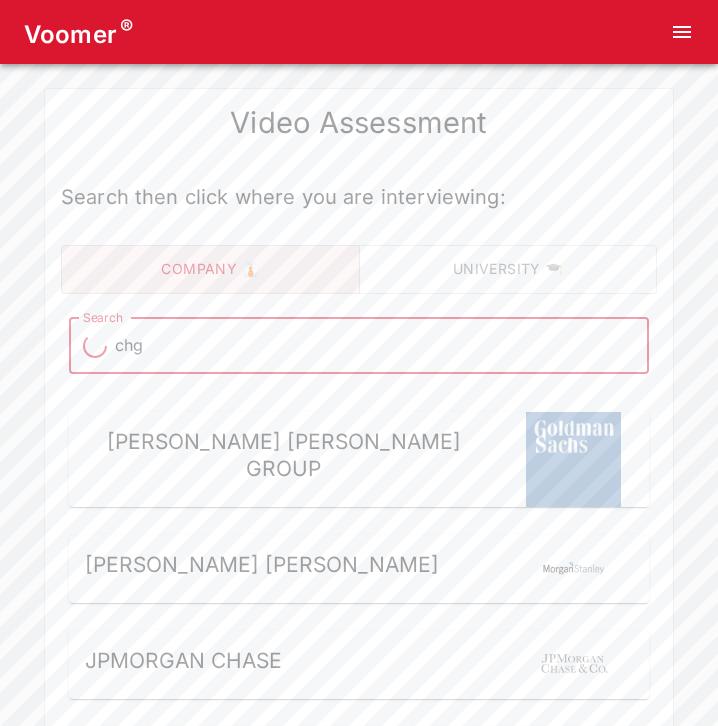 click on "Goldman Sachs Group" at bounding box center [359, 460] 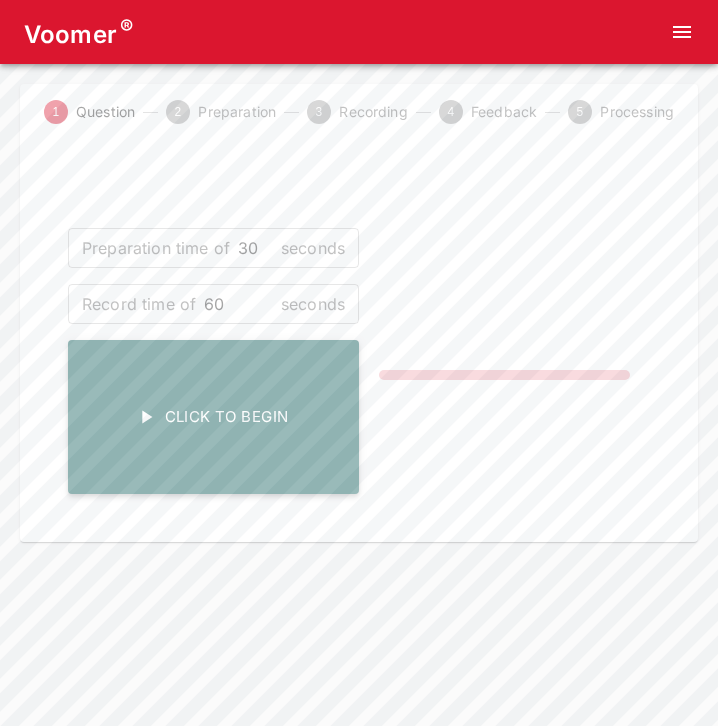 click on "Click To Begin" at bounding box center [213, 417] 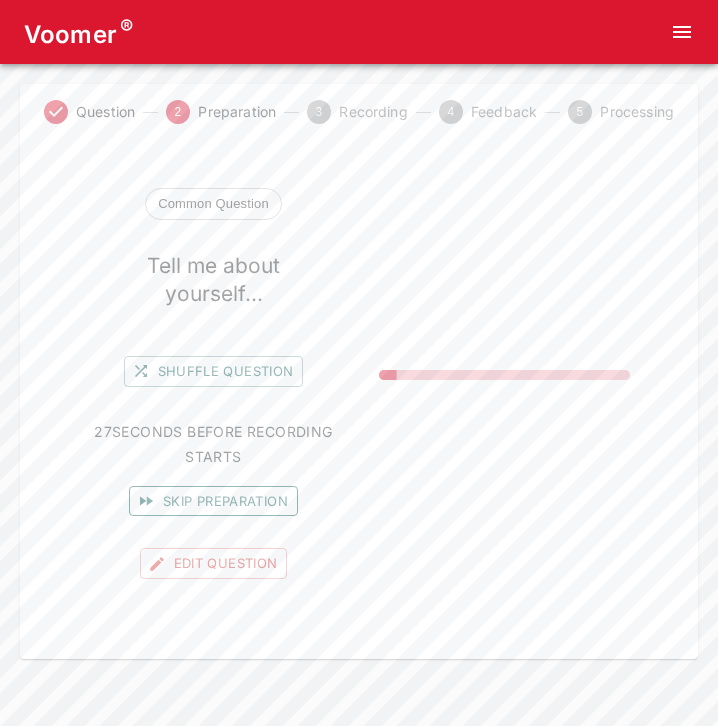 click on "Skip preparation" at bounding box center [213, 501] 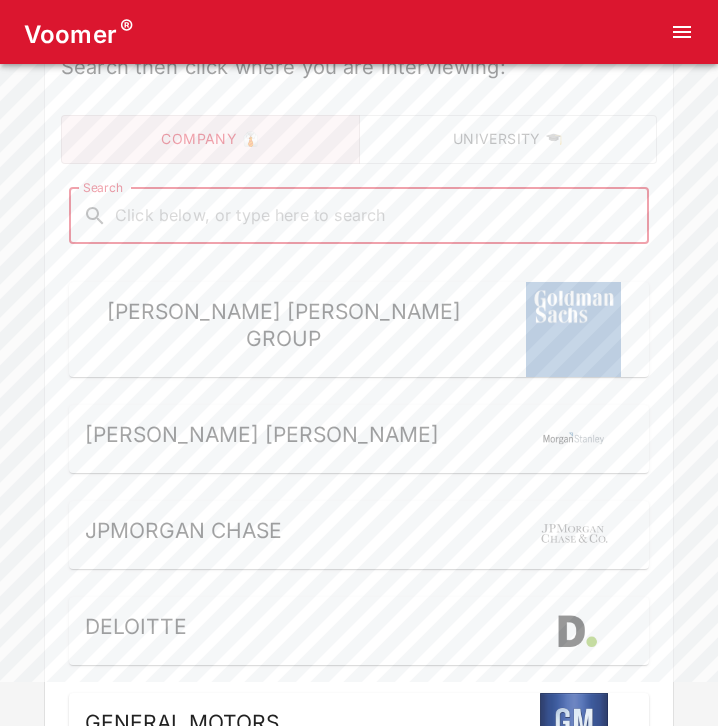 scroll, scrollTop: 131, scrollLeft: 0, axis: vertical 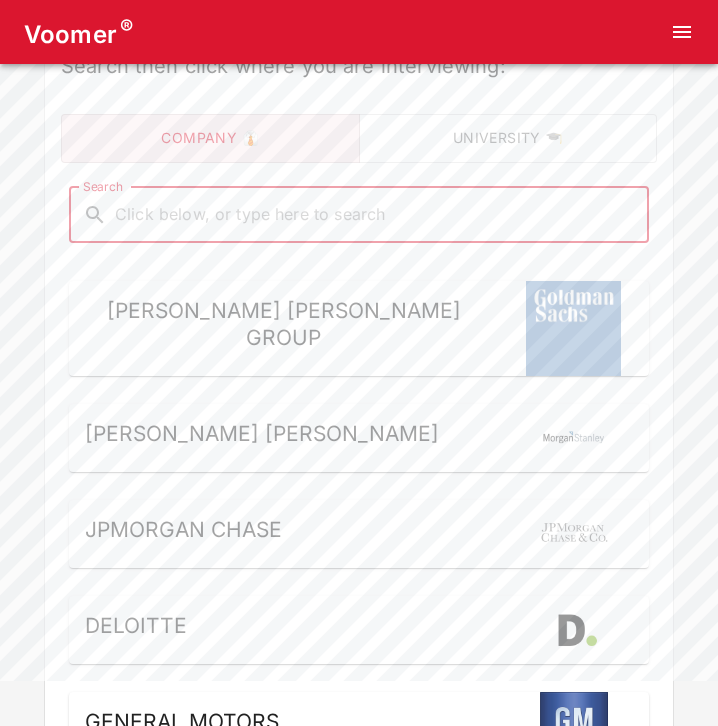 click on "Search" at bounding box center (375, 215) 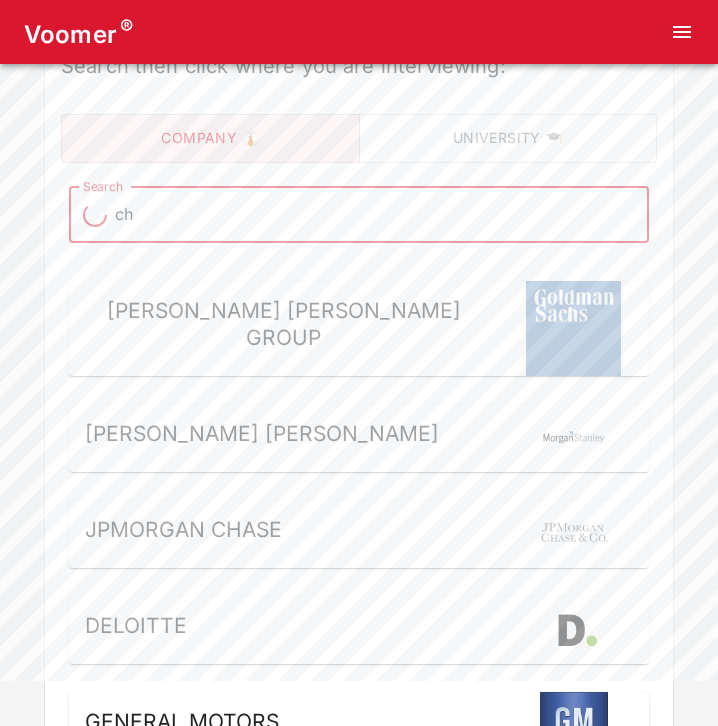 type on "chg" 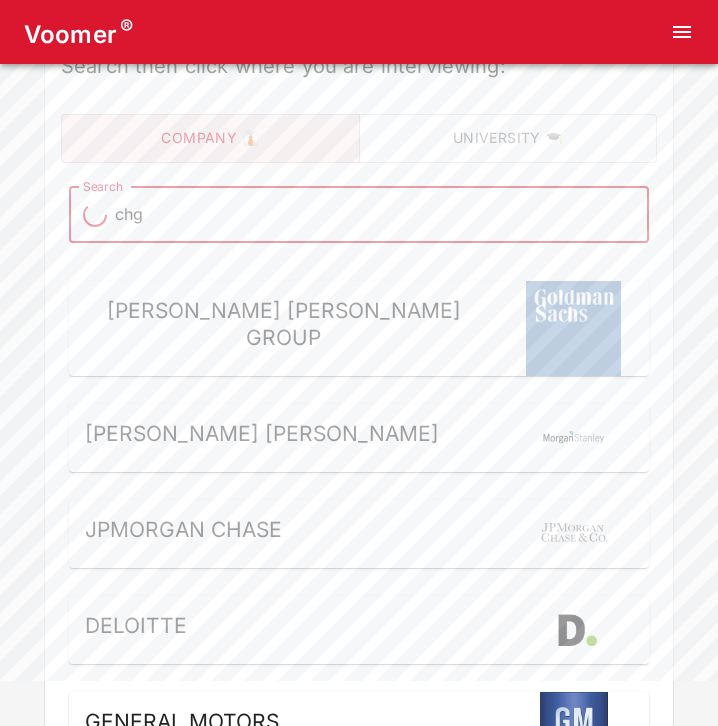 click on "Goldman Sachs Group" at bounding box center [359, 329] 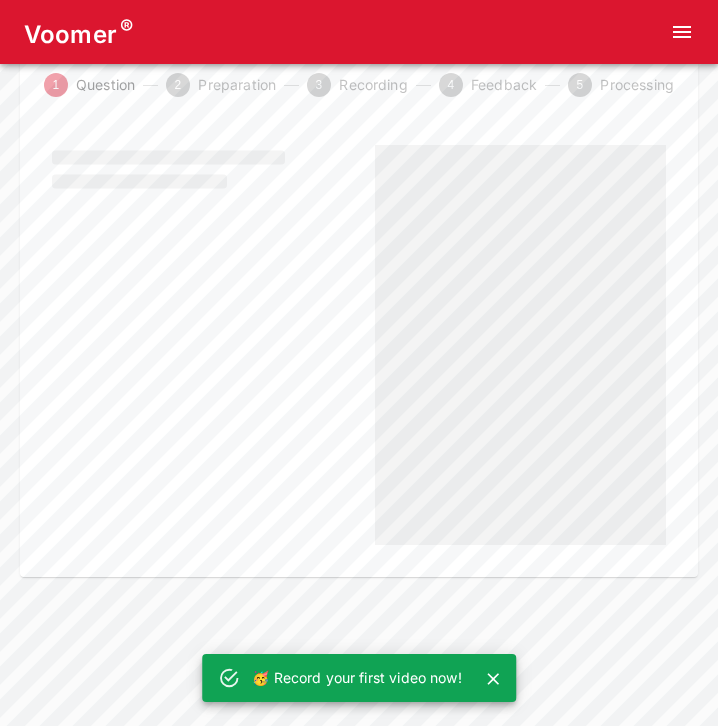 scroll, scrollTop: 0, scrollLeft: 0, axis: both 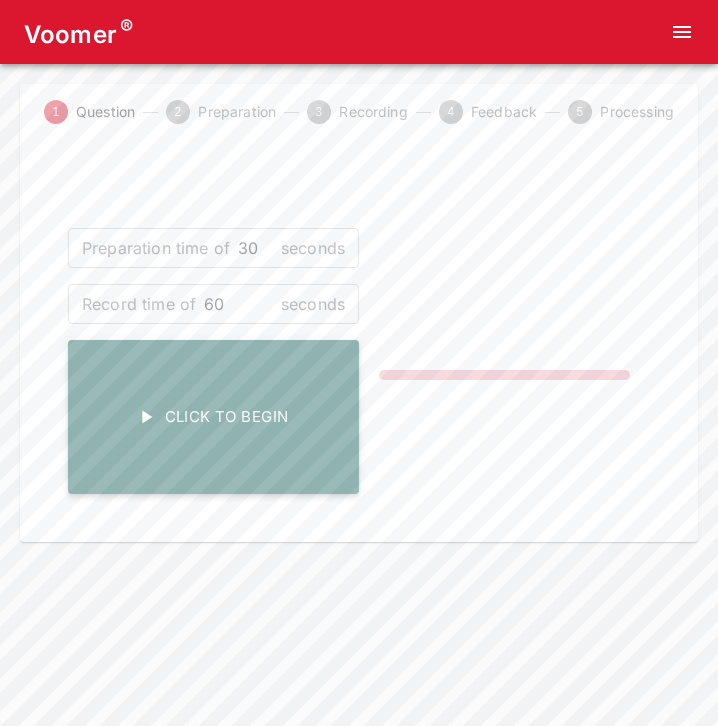 click on "Click To Begin" at bounding box center [213, 417] 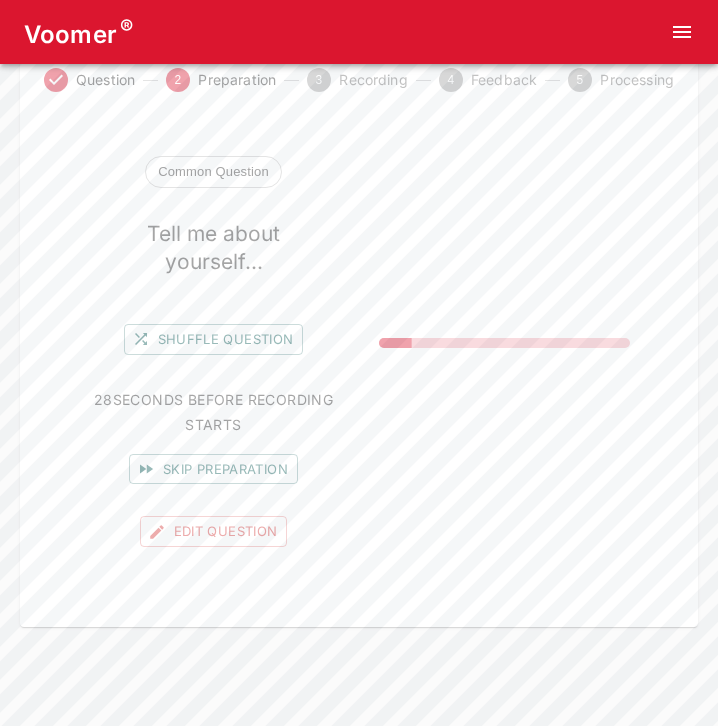 scroll, scrollTop: 34, scrollLeft: 0, axis: vertical 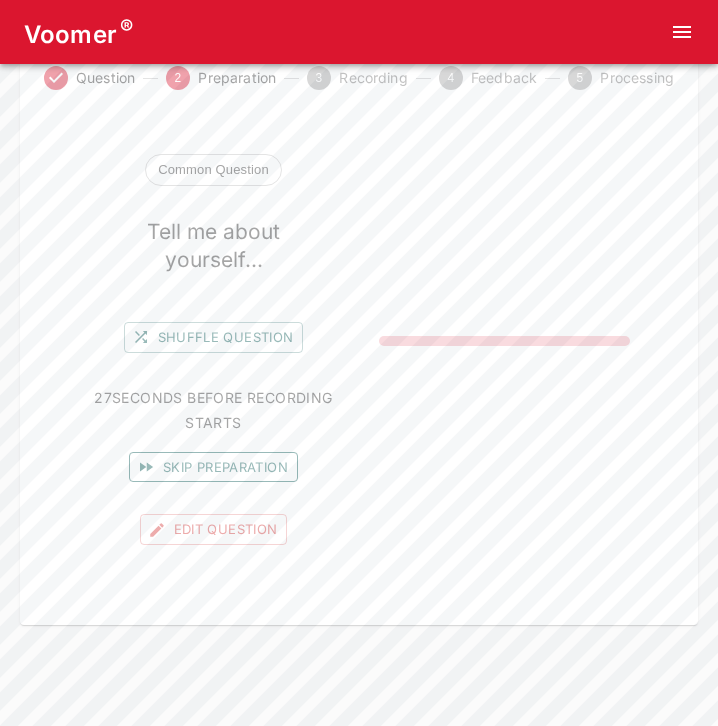 click on "Skip preparation" at bounding box center [213, 467] 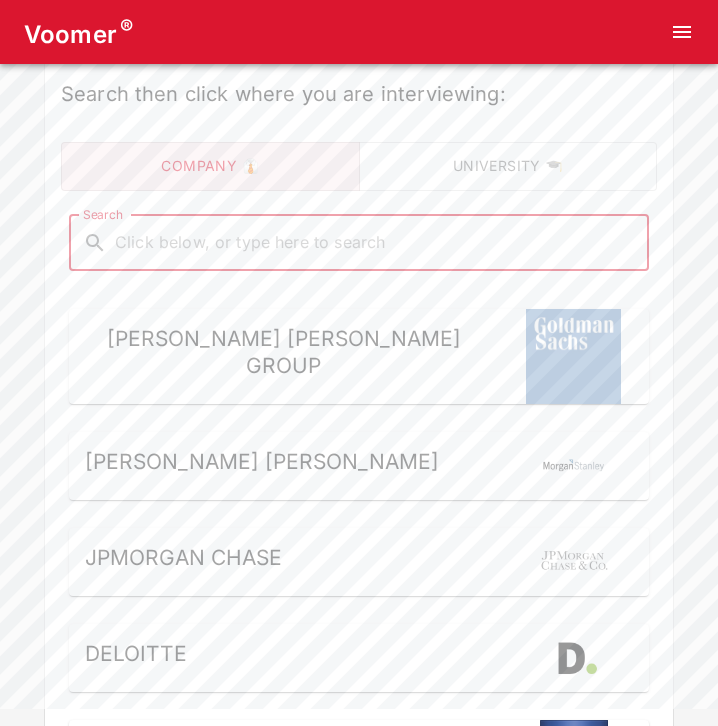 scroll, scrollTop: 107, scrollLeft: 0, axis: vertical 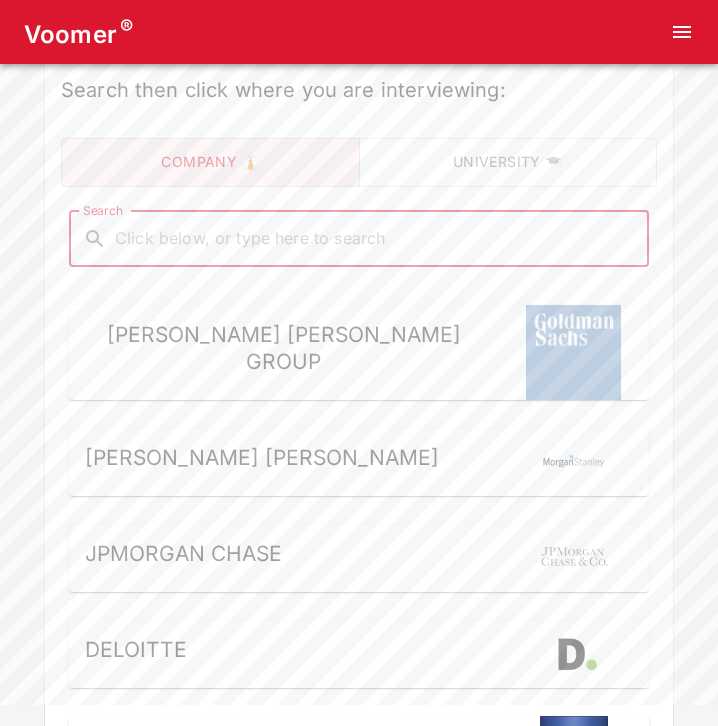 click on "Search" at bounding box center (375, 239) 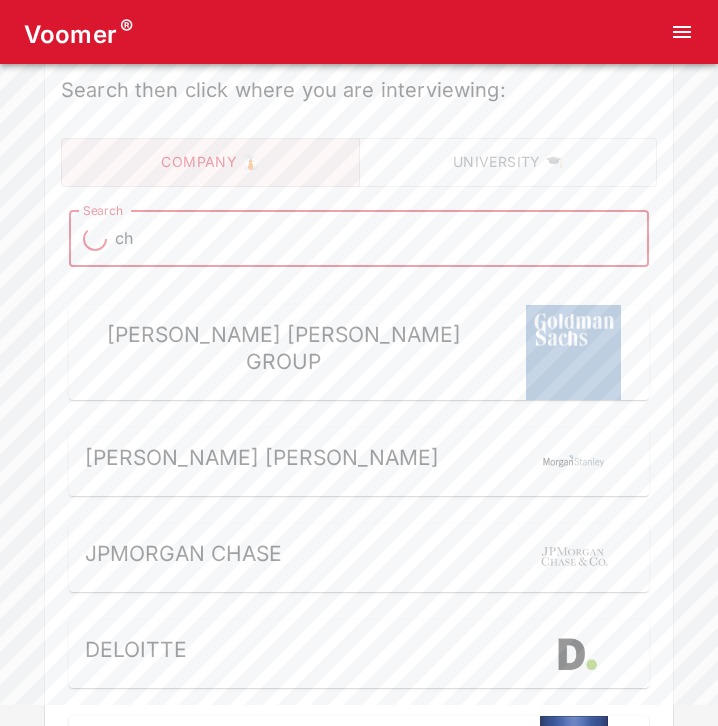 type on "chg" 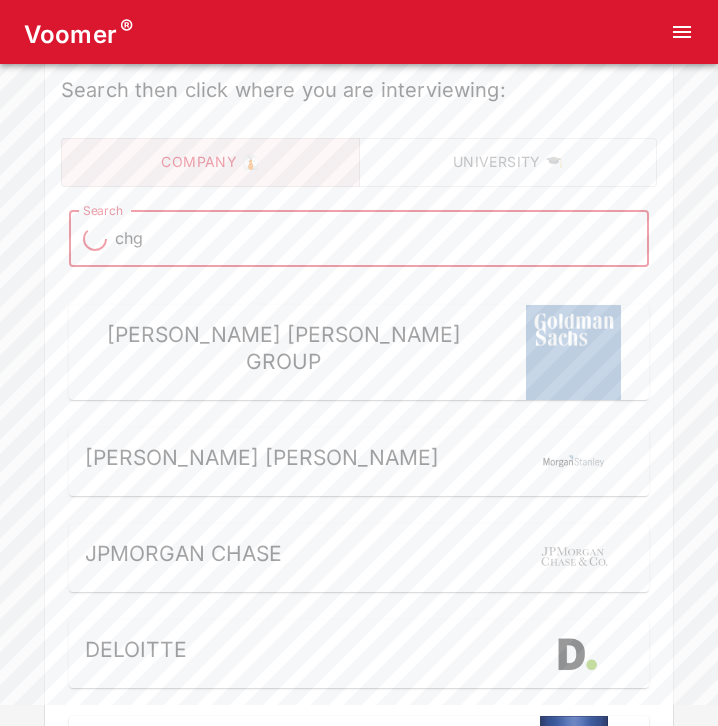 type on "chg" 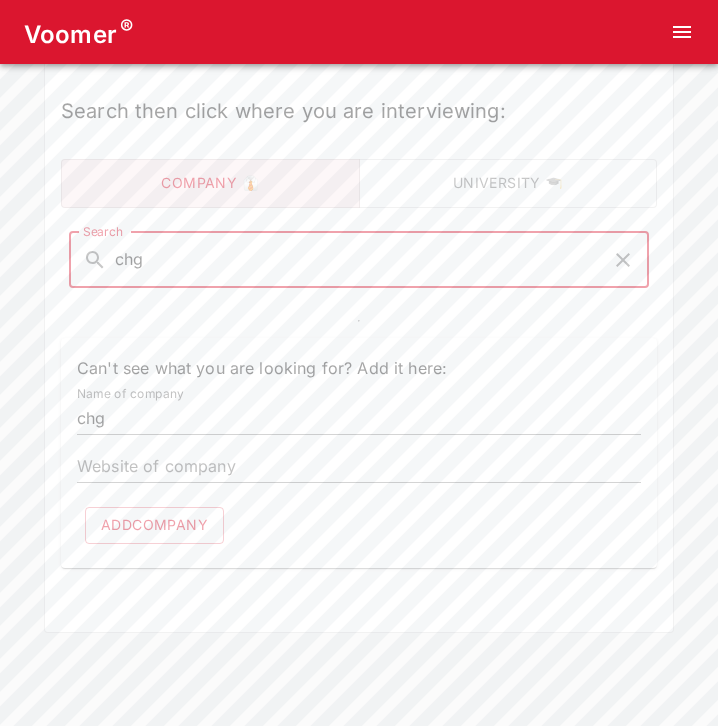 scroll, scrollTop: 86, scrollLeft: 0, axis: vertical 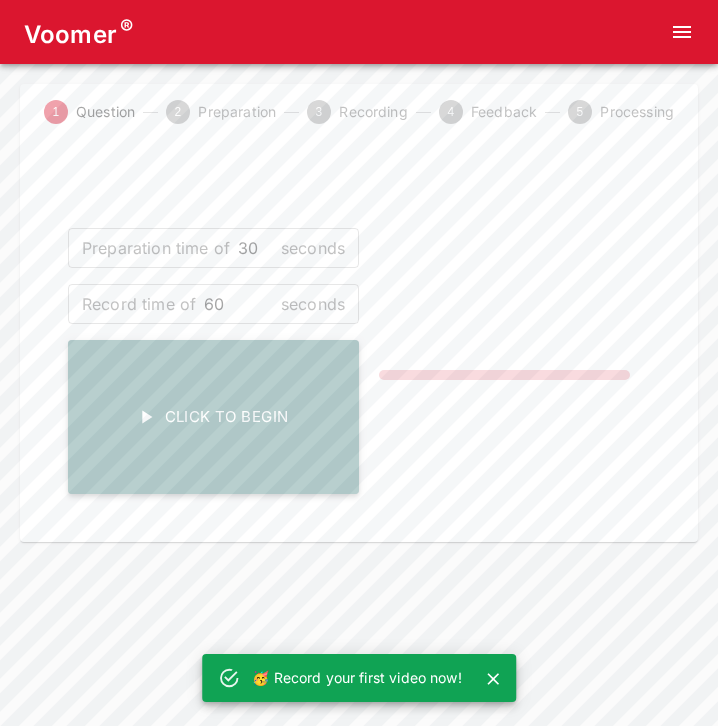click on "Click To Begin" at bounding box center [213, 417] 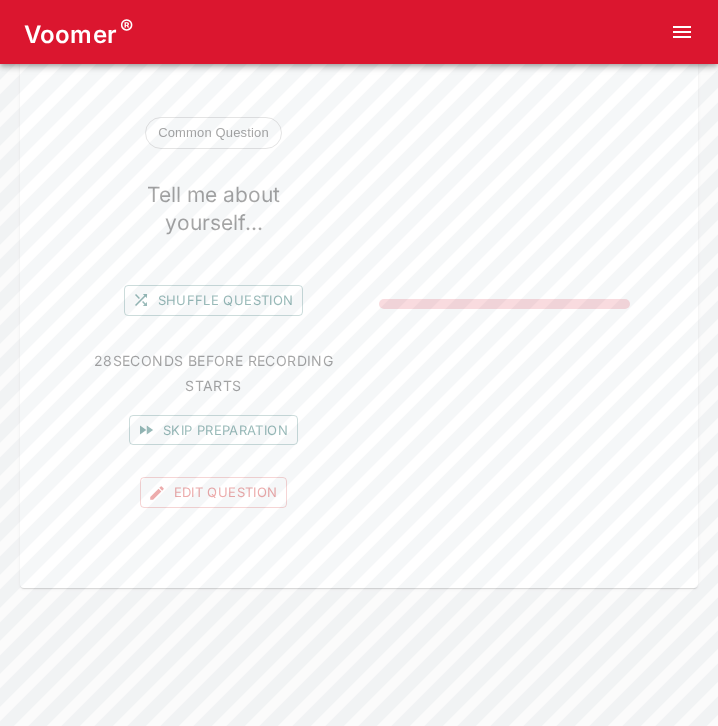 scroll, scrollTop: 86, scrollLeft: 0, axis: vertical 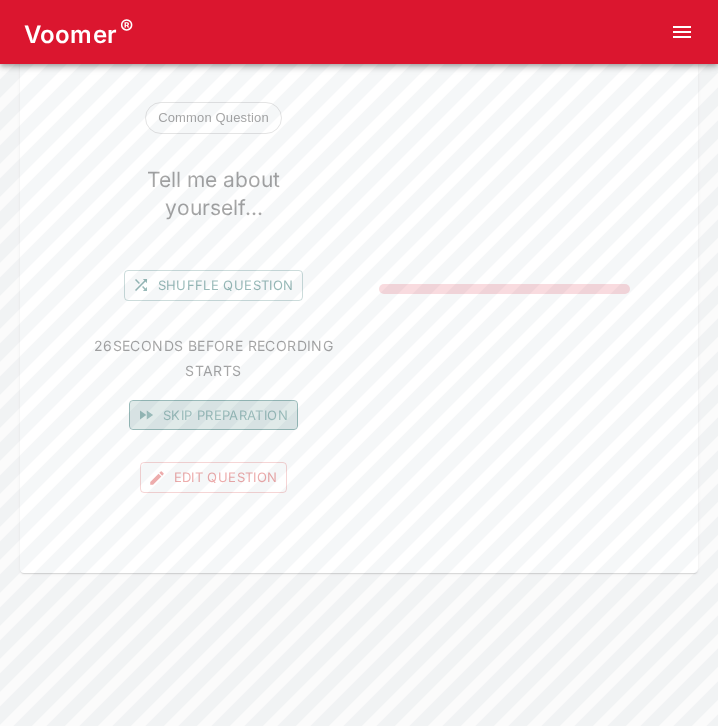 click on "Skip preparation" at bounding box center (213, 415) 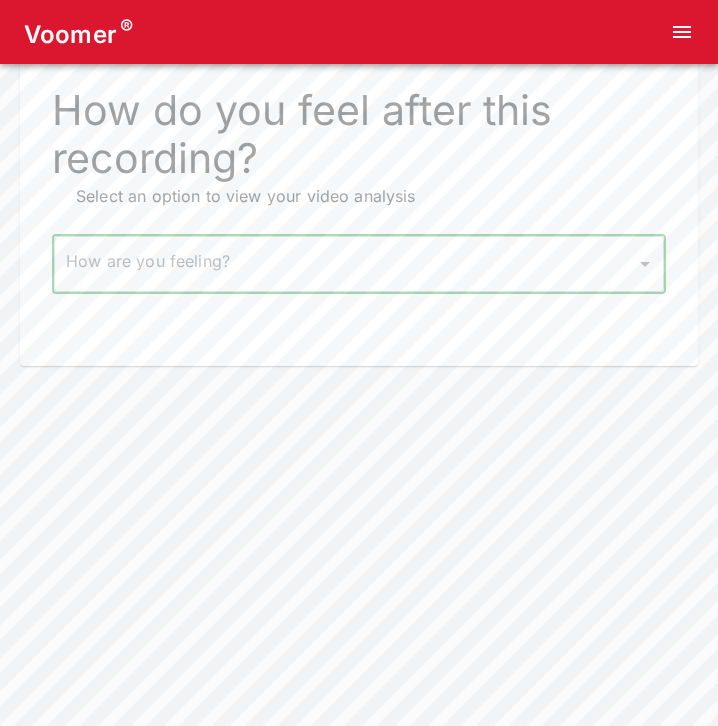 click on "Voomer ® Question Preparation Recording 4 Feedback 5 Processing How do you feel after this recording? Select an option to view your video analysis How are you feeling? ​ How are you feeling? Home Analysis Tokens: 0 Pricing Log Out" at bounding box center [359, 140] 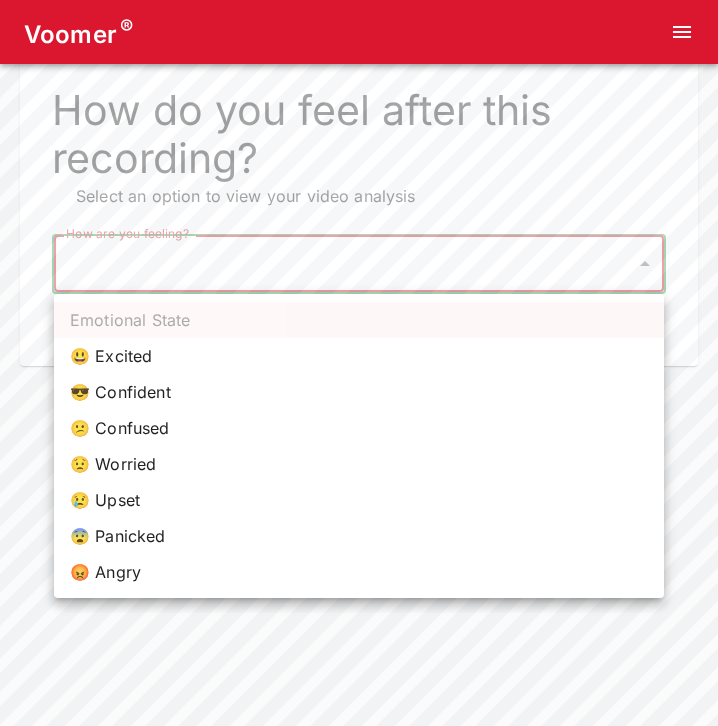 click on "😃 Excited" at bounding box center [359, 356] 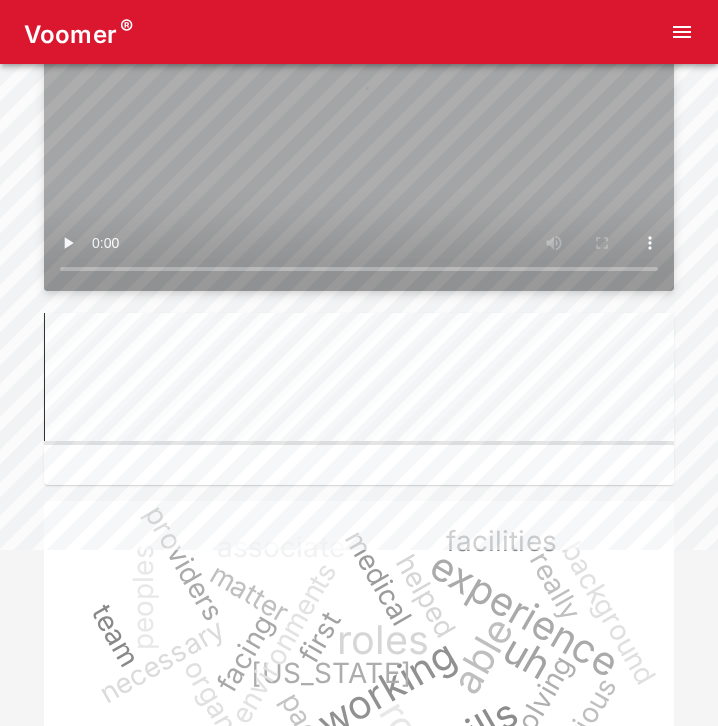 scroll, scrollTop: 270, scrollLeft: 0, axis: vertical 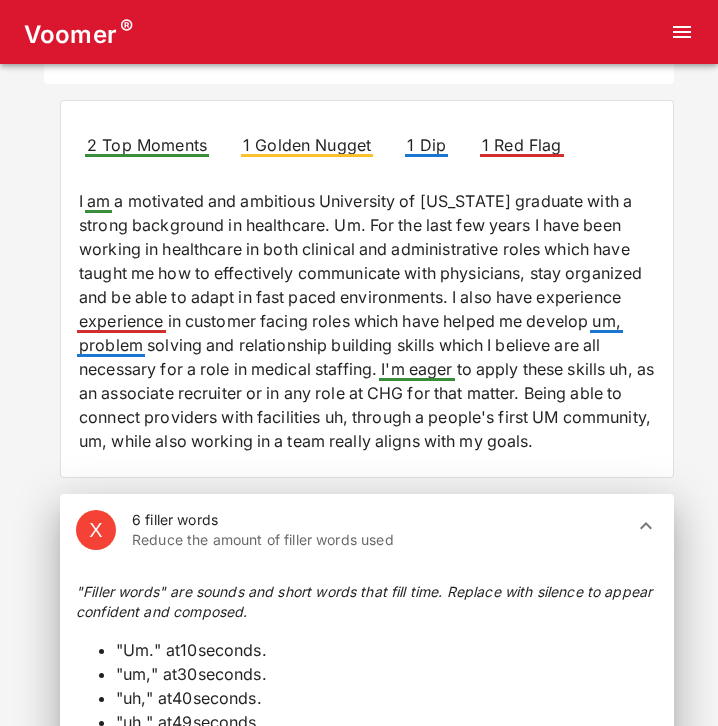 click on "1 Red Flag" at bounding box center (522, 145) 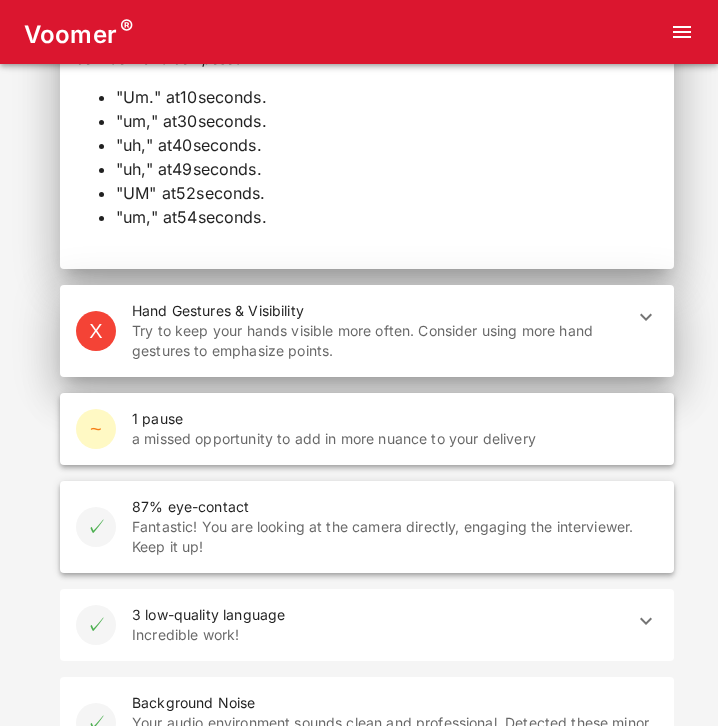 scroll, scrollTop: 2056, scrollLeft: 0, axis: vertical 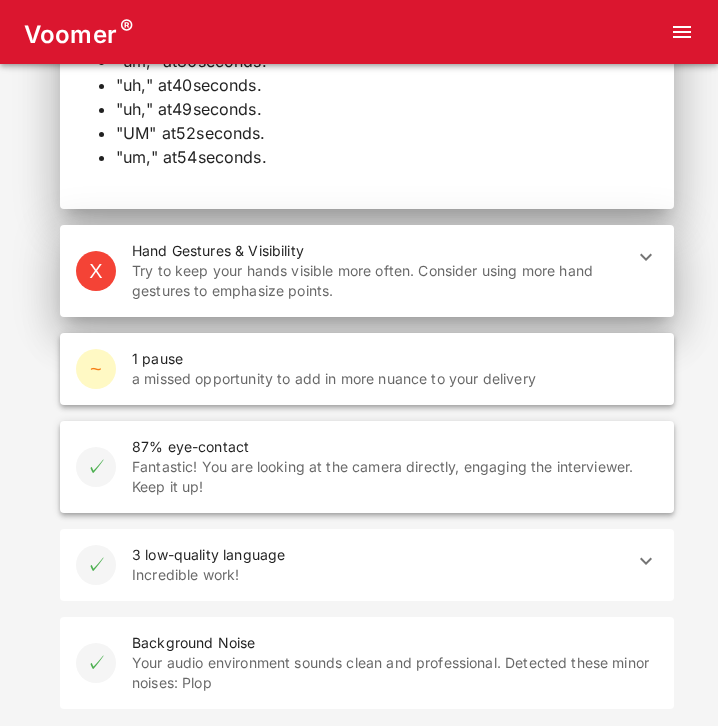 click 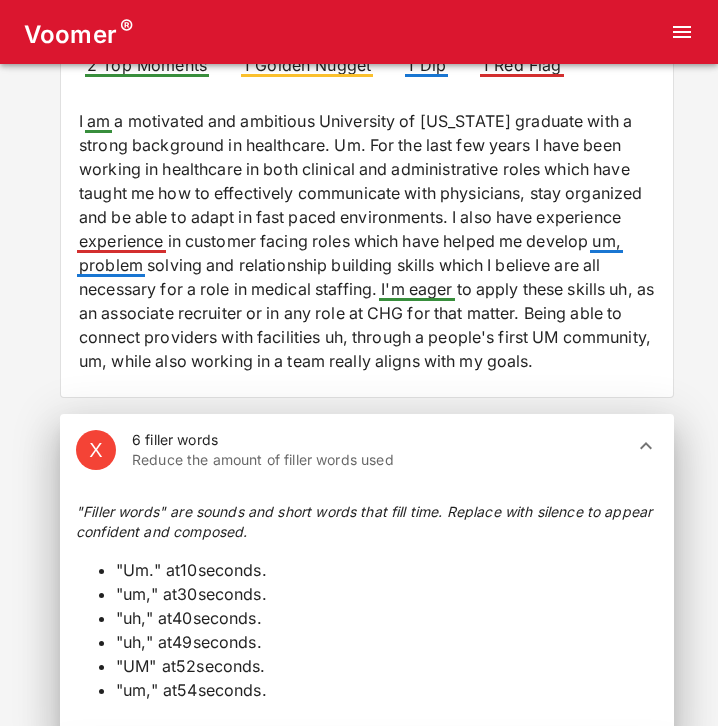 scroll, scrollTop: 1467, scrollLeft: 0, axis: vertical 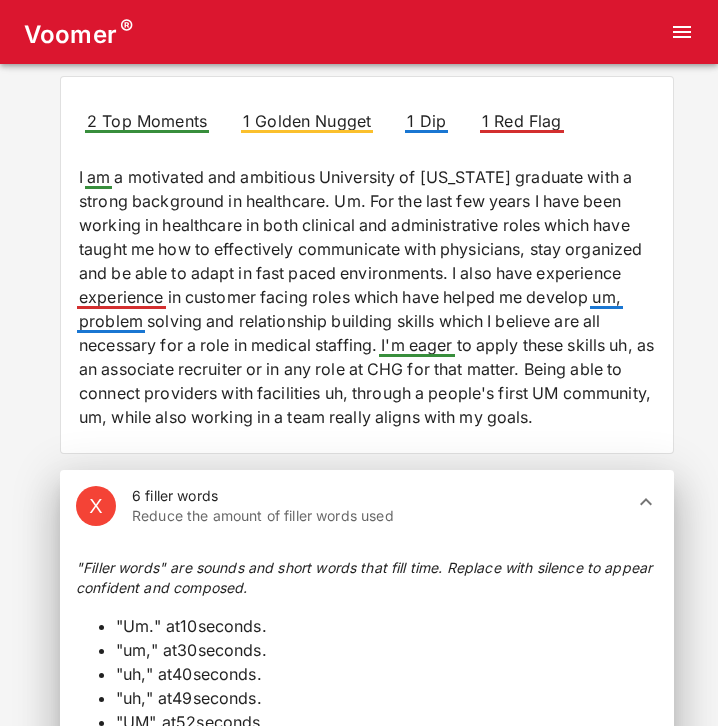 click on "1 Golden Nugget" at bounding box center (307, 121) 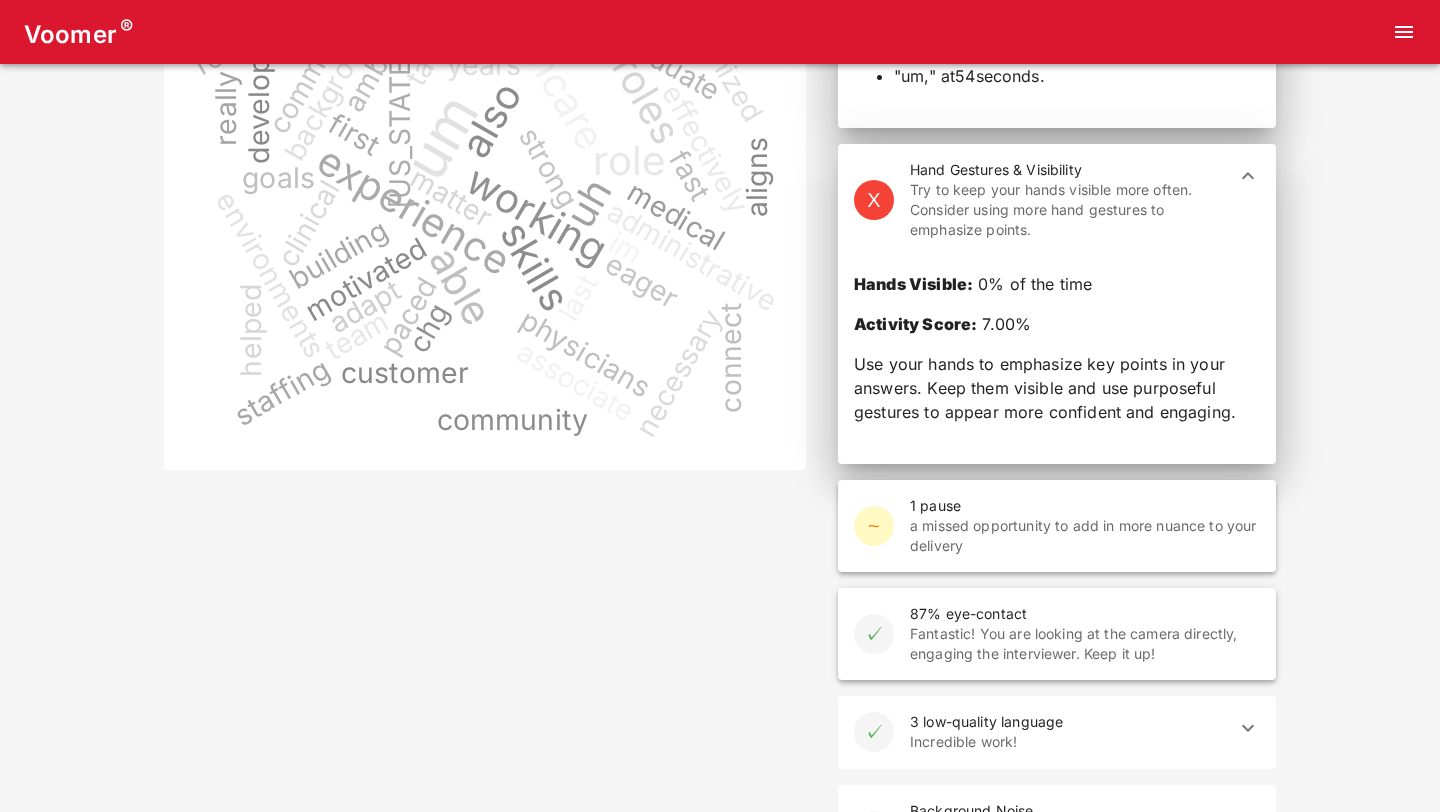 scroll, scrollTop: 1104, scrollLeft: 0, axis: vertical 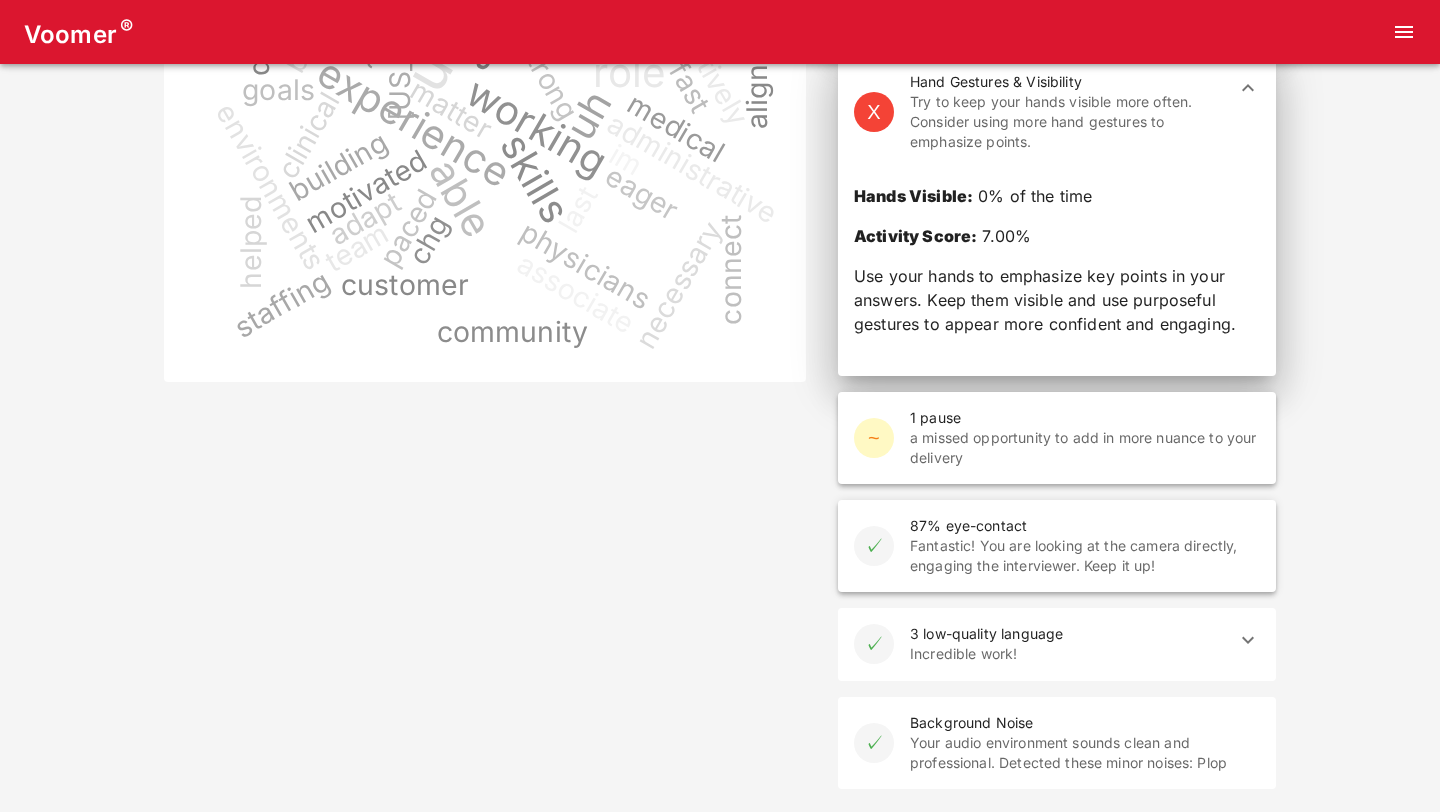 click on "Incredible work!" at bounding box center (1069, 654) 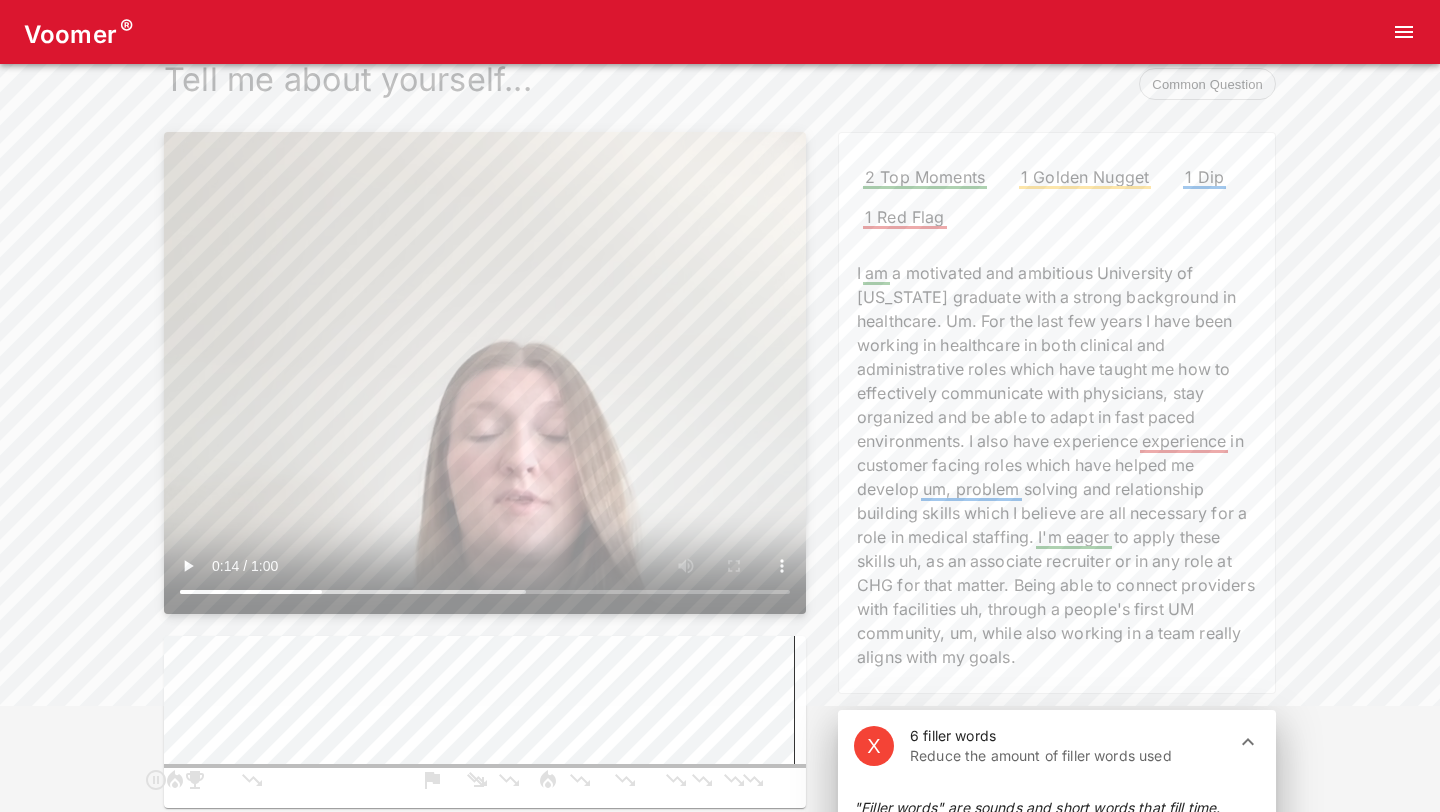 scroll, scrollTop: 0, scrollLeft: 0, axis: both 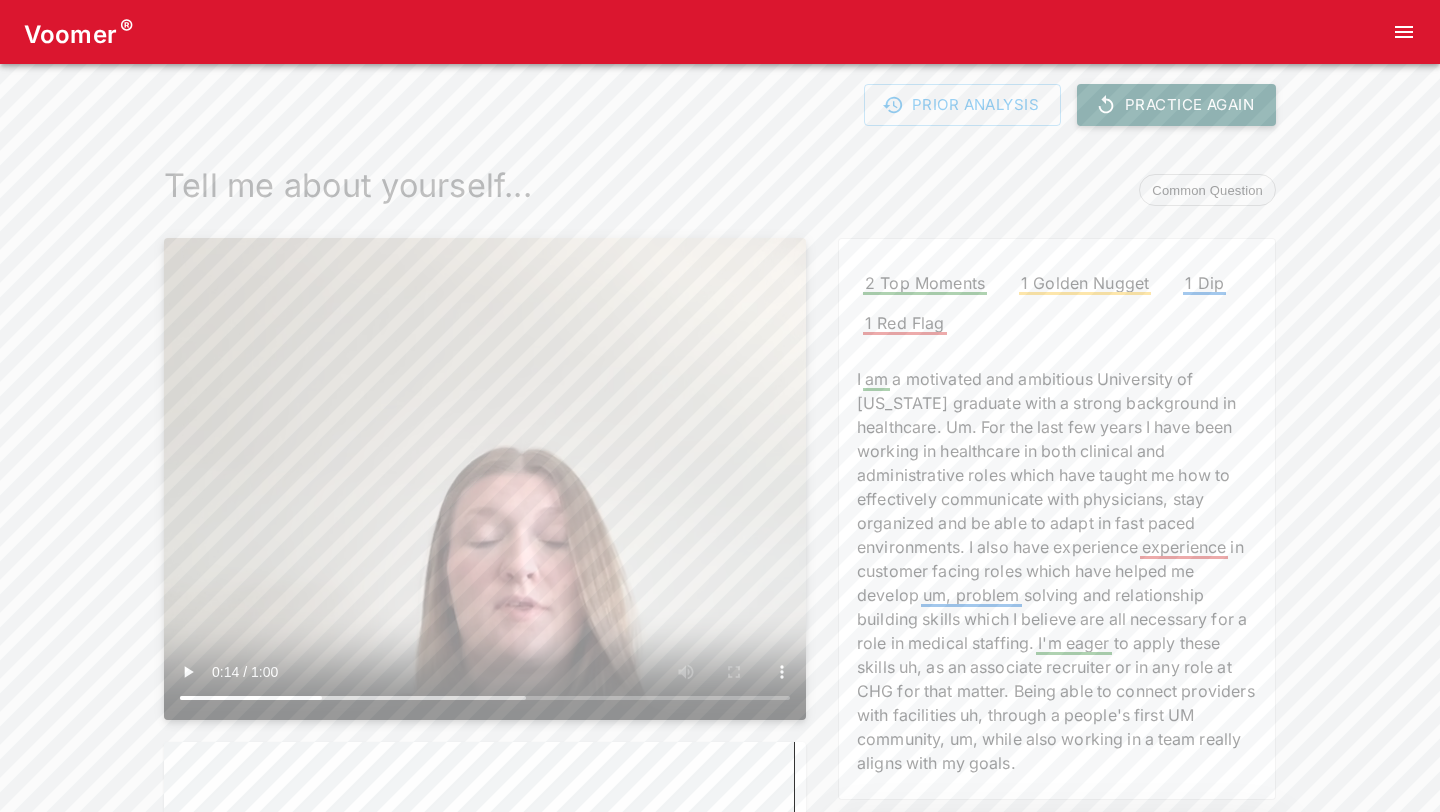 click on "Practice Again" at bounding box center [1176, 105] 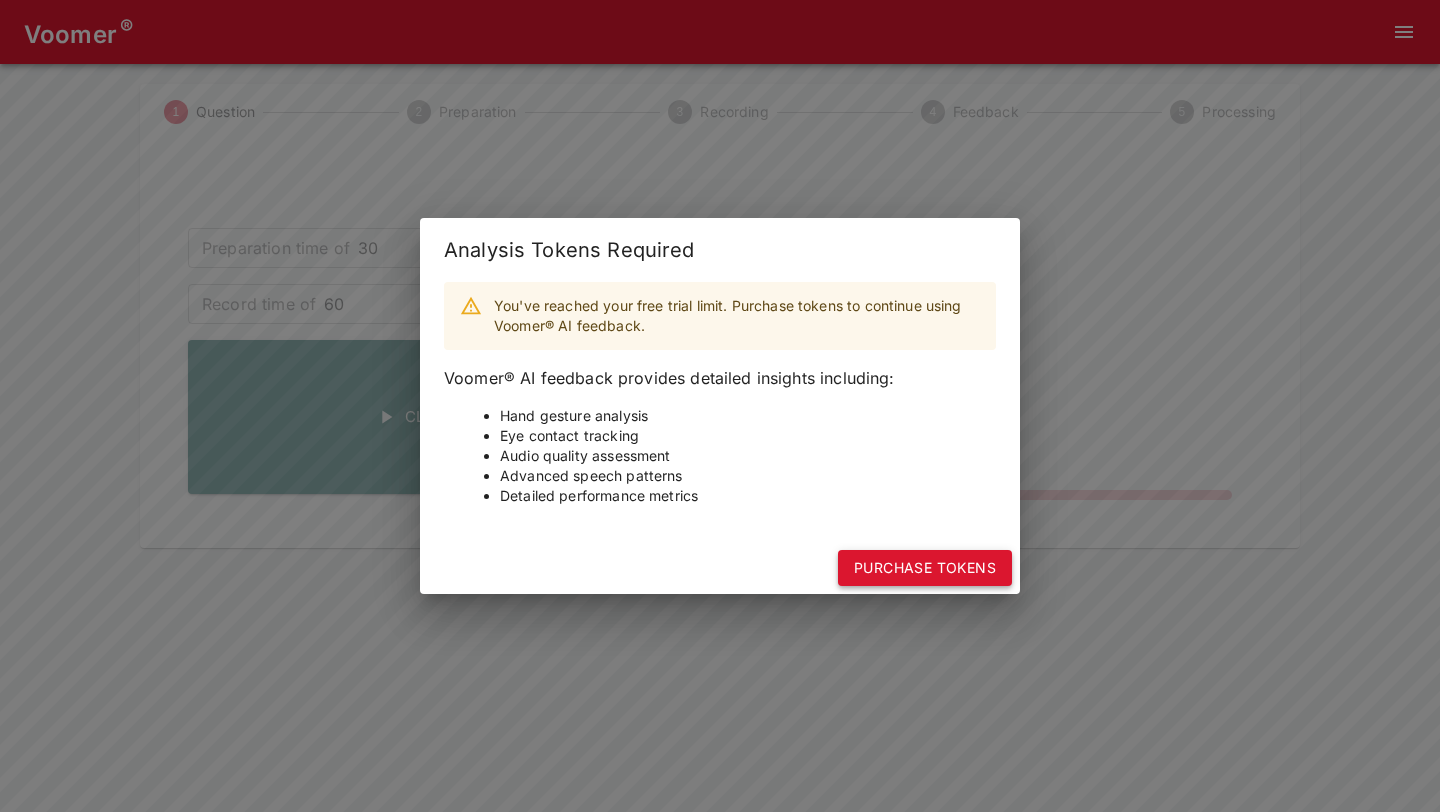 click on "Purchase Tokens" at bounding box center [925, 568] 